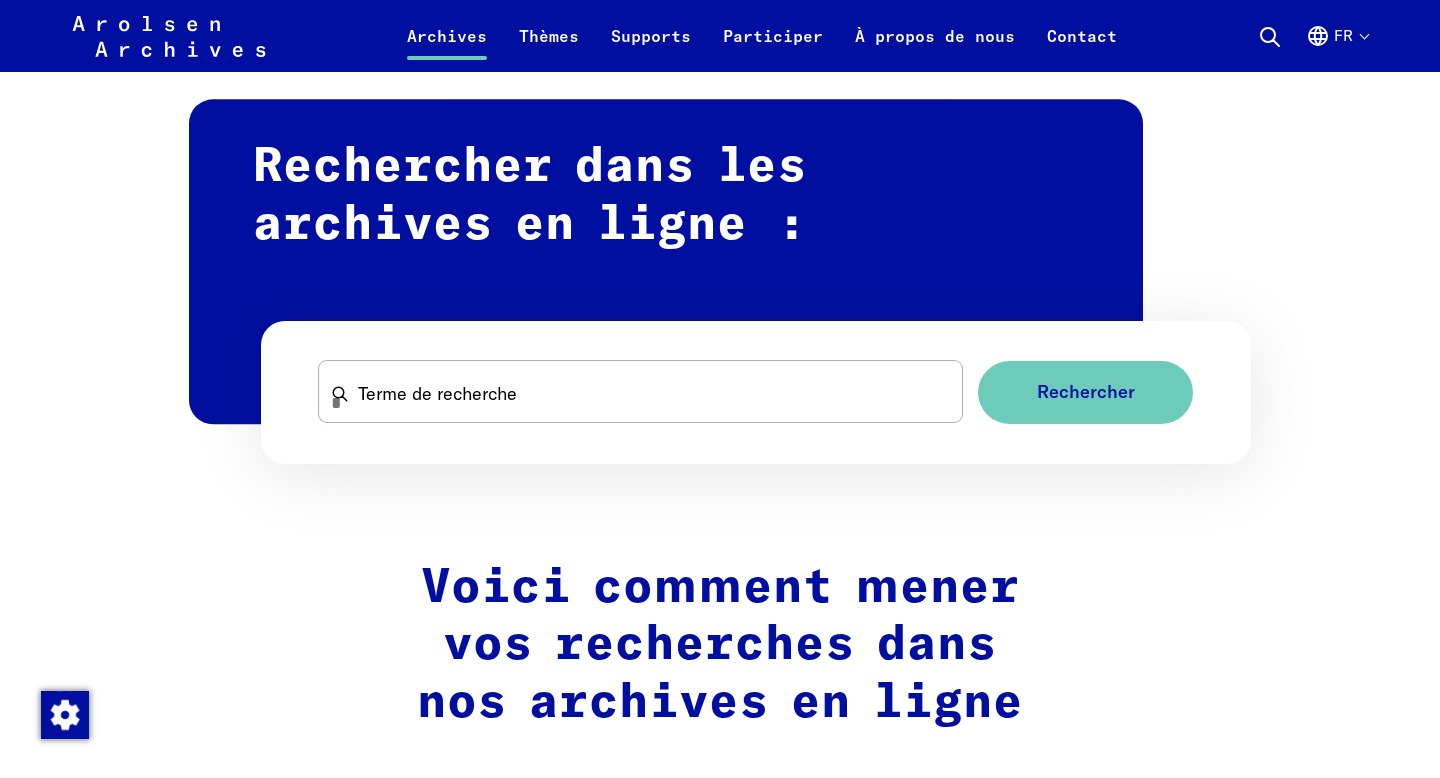 scroll, scrollTop: 1193, scrollLeft: 0, axis: vertical 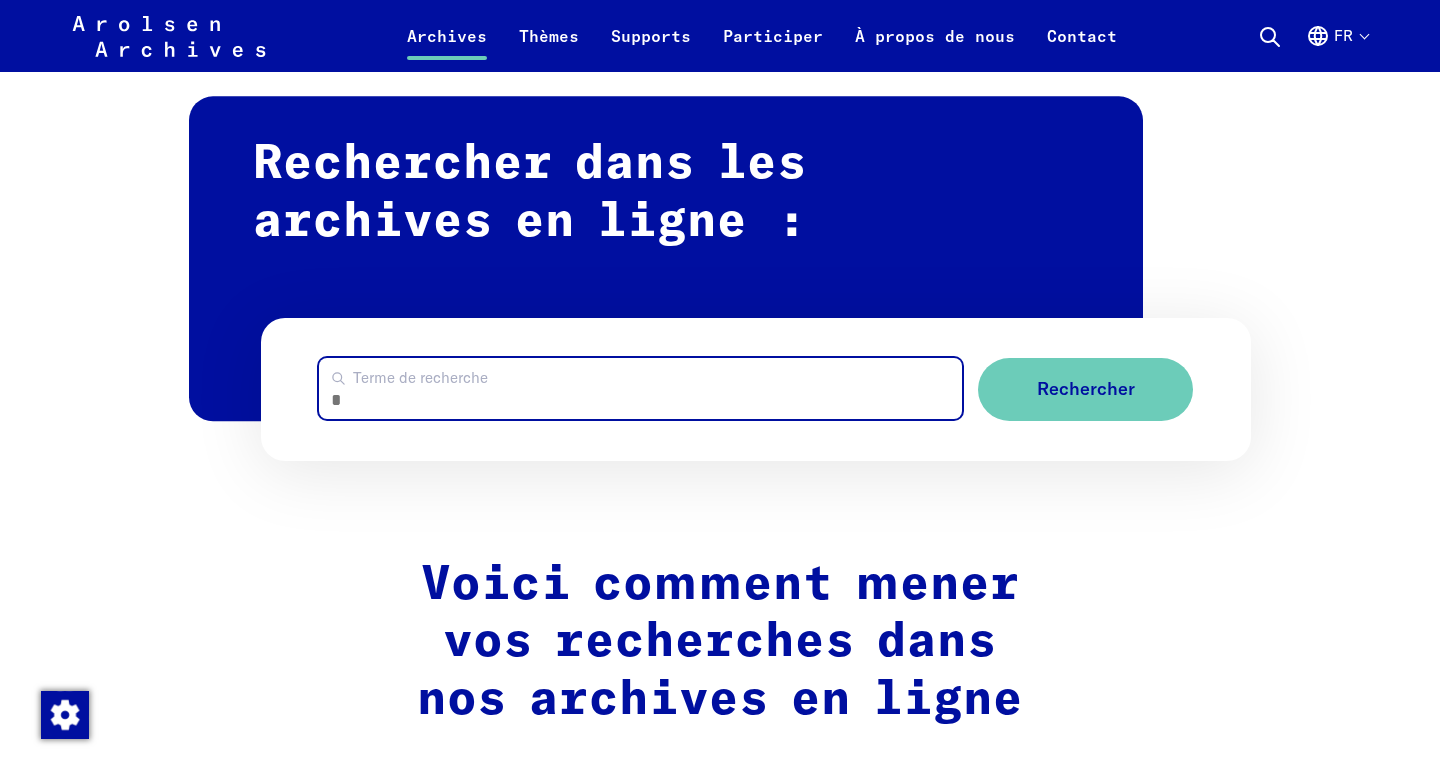 click on "Terme de recherche" at bounding box center [641, 388] 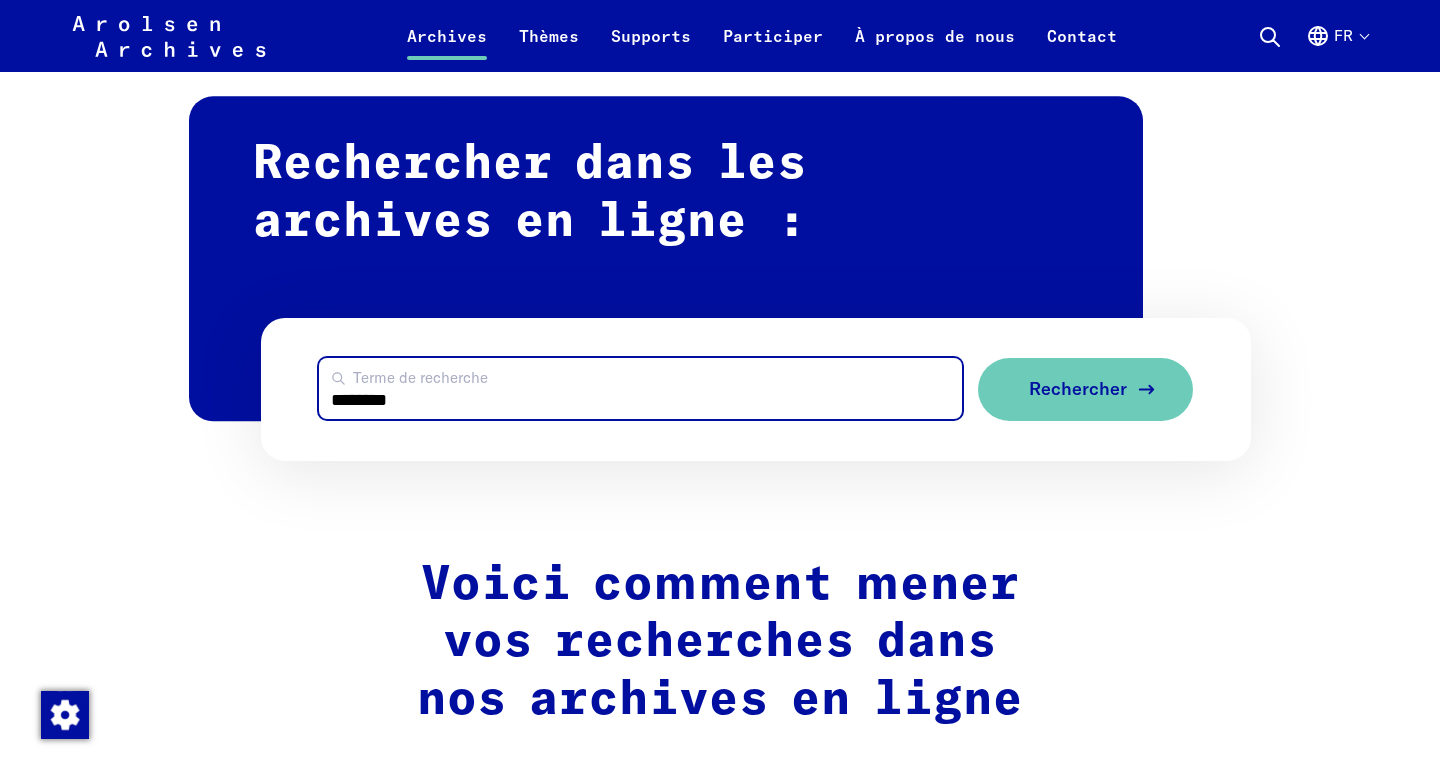 type on "*******" 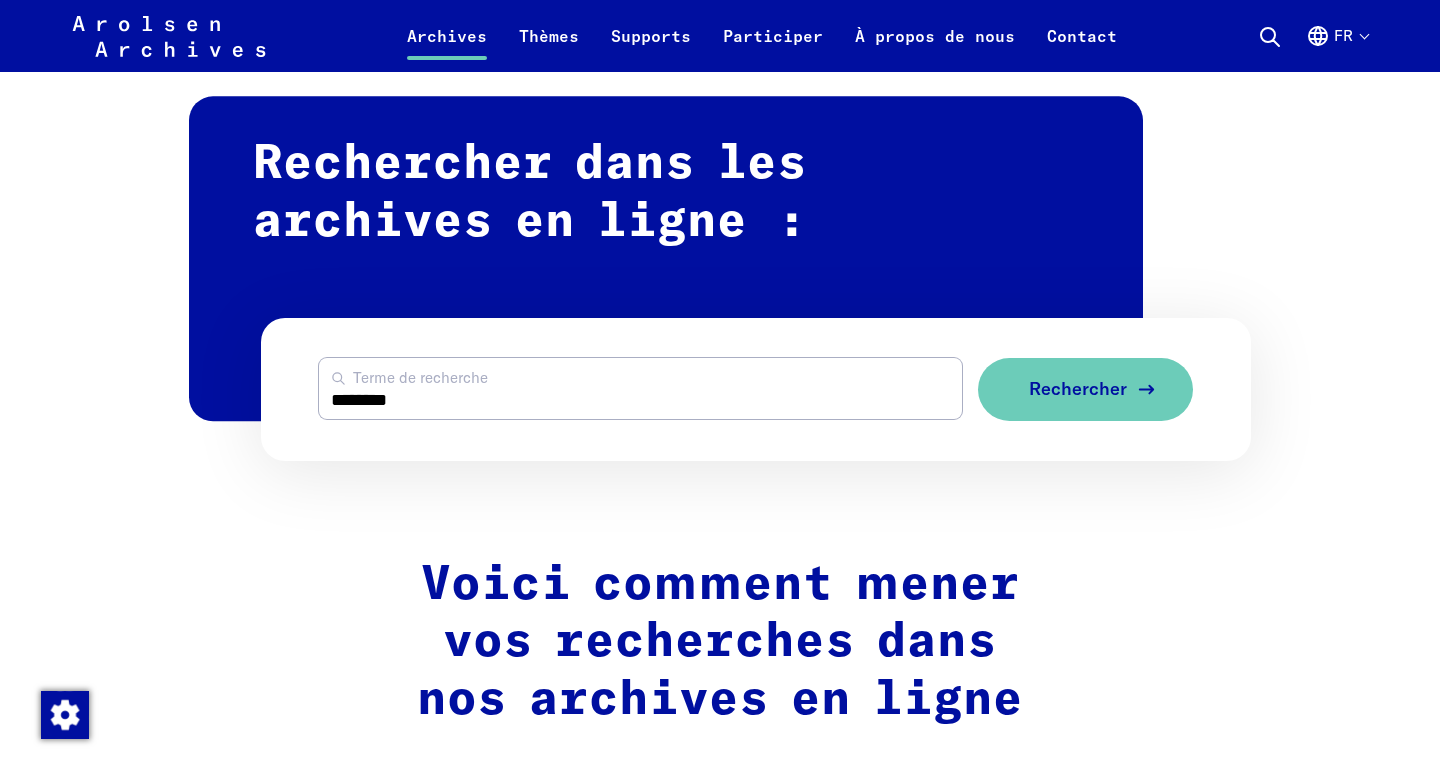 click on "Rechercher" at bounding box center [1078, 389] 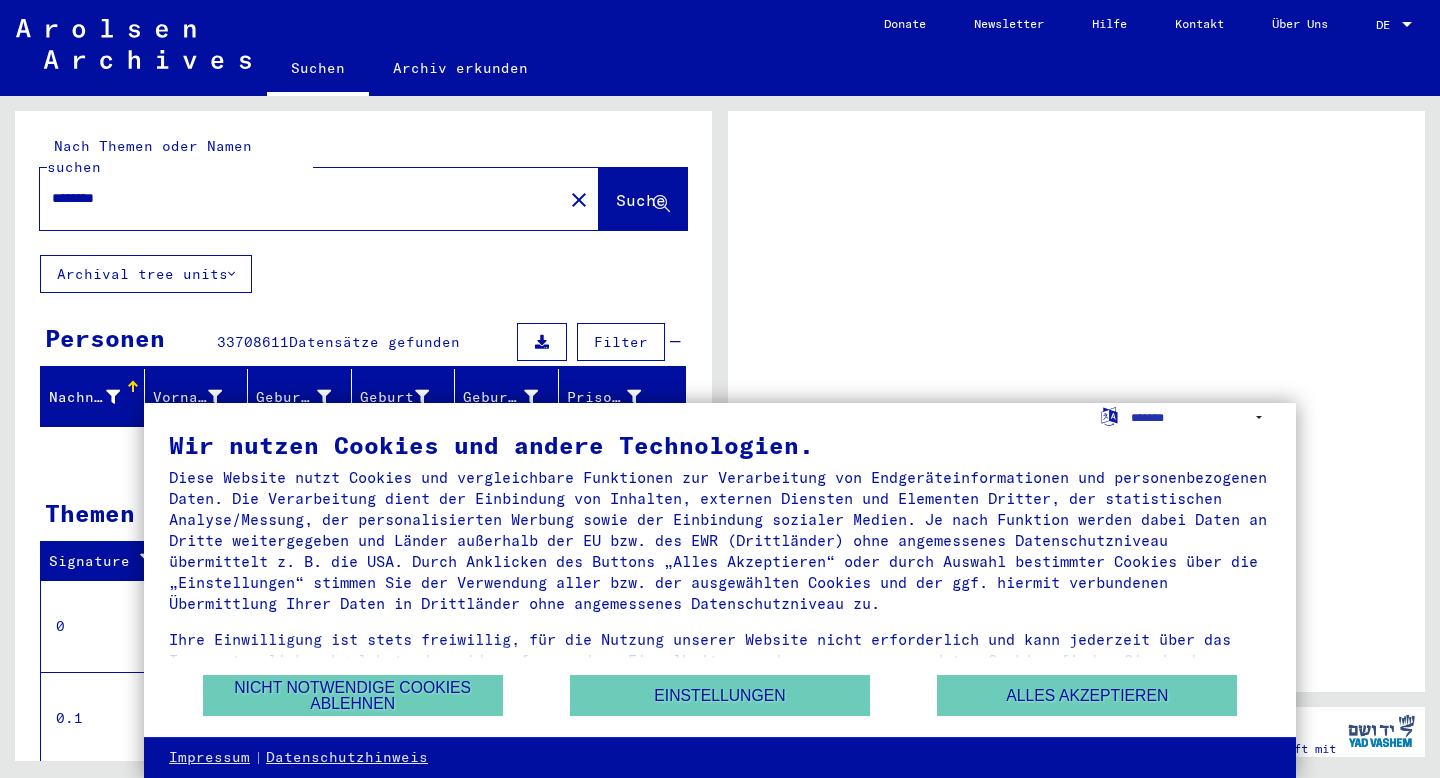 scroll, scrollTop: 0, scrollLeft: 0, axis: both 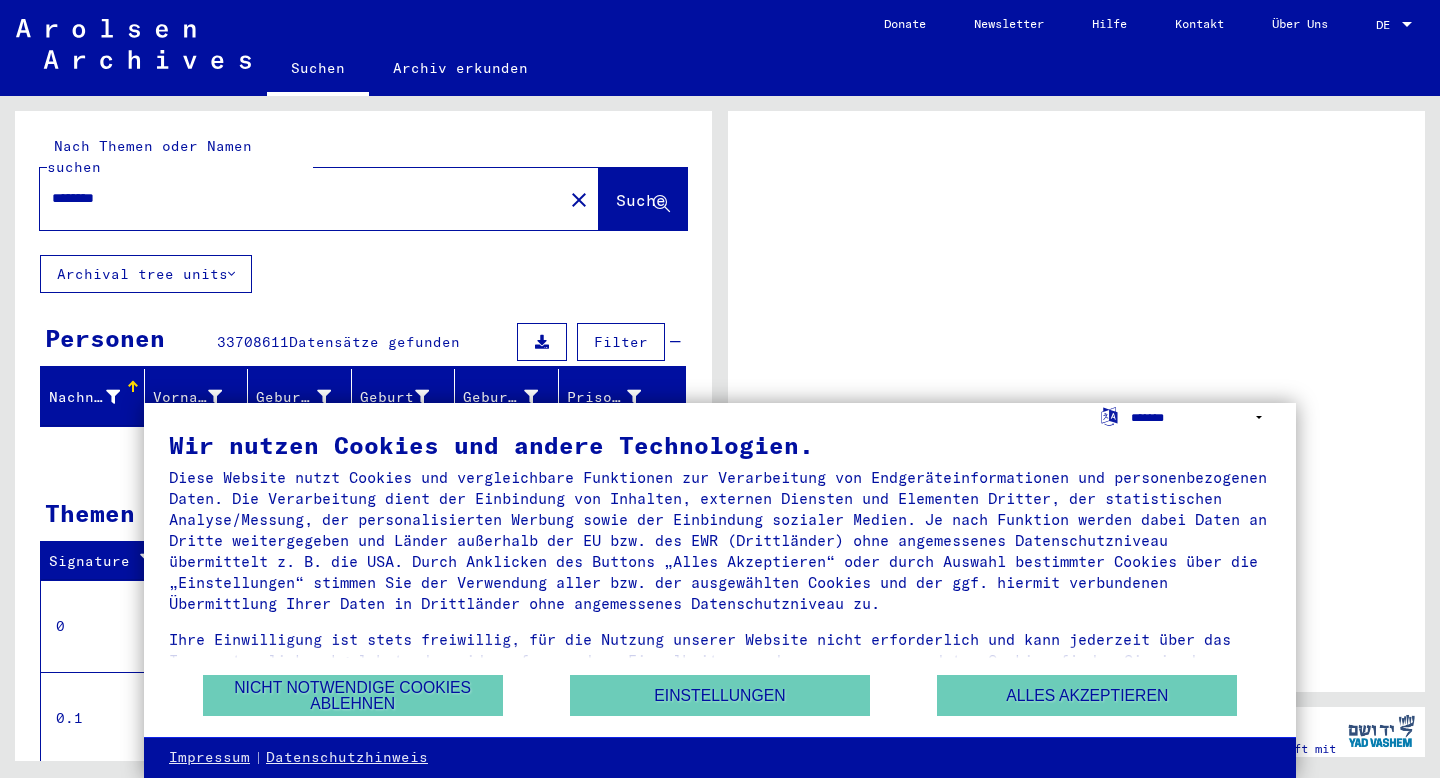 click on "**********" at bounding box center (1201, 417) 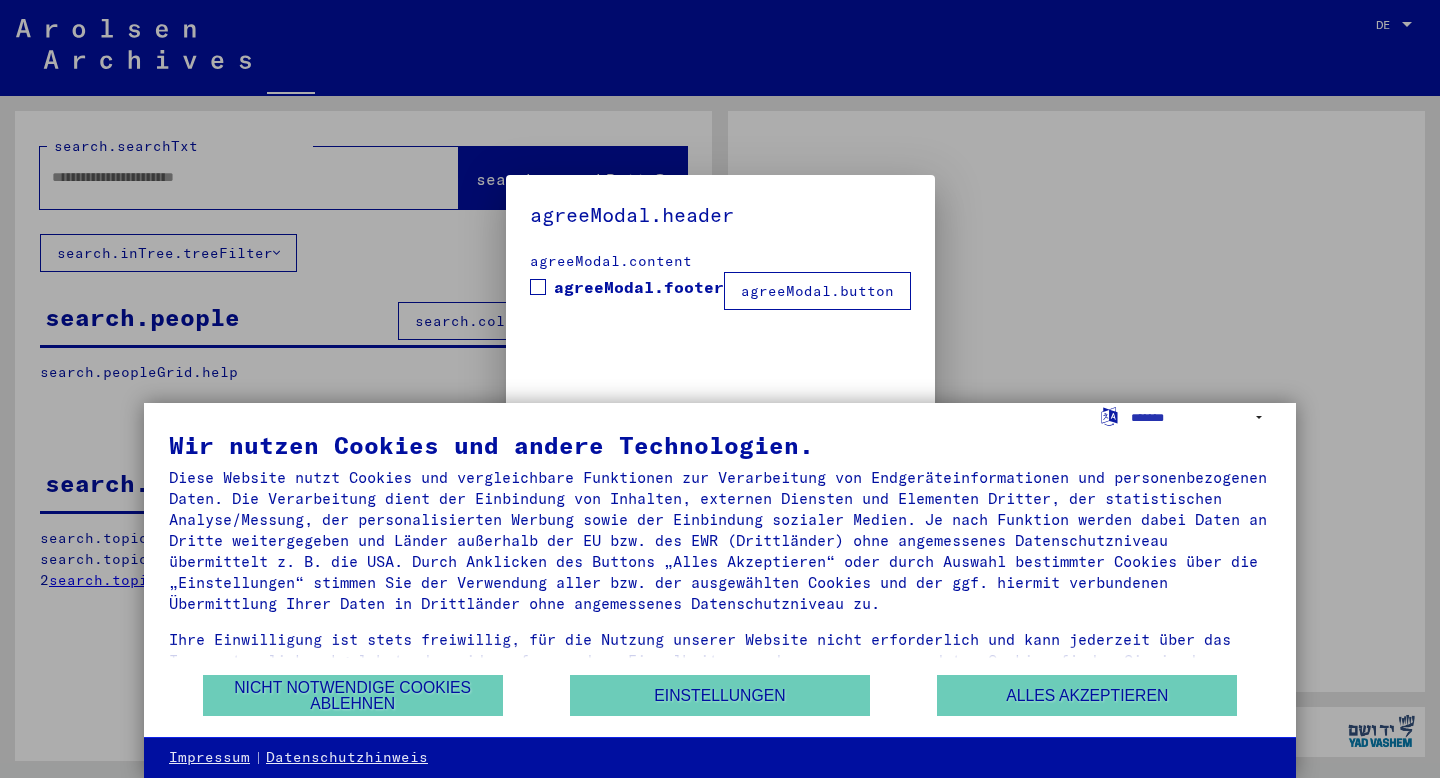type on "*******" 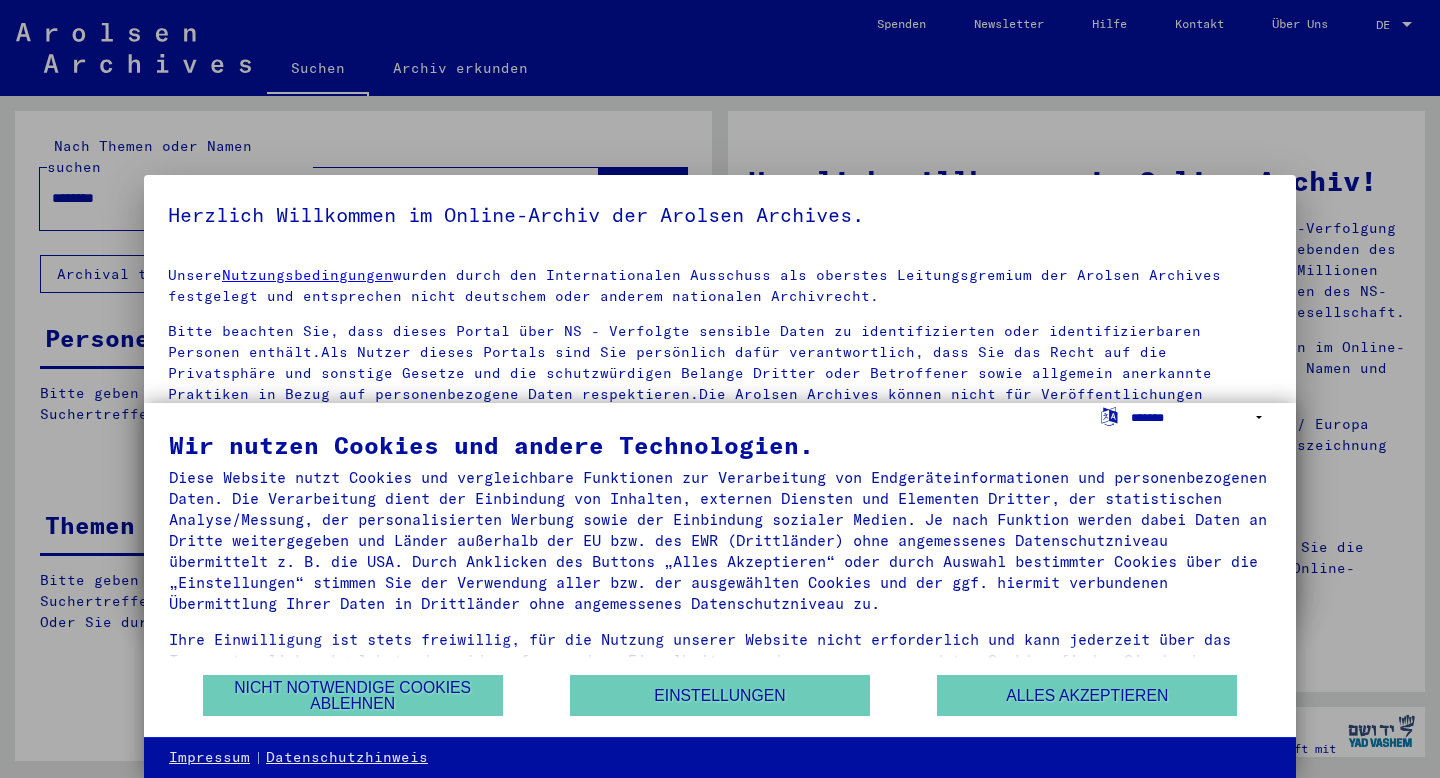 click on "**********" at bounding box center [1201, 417] 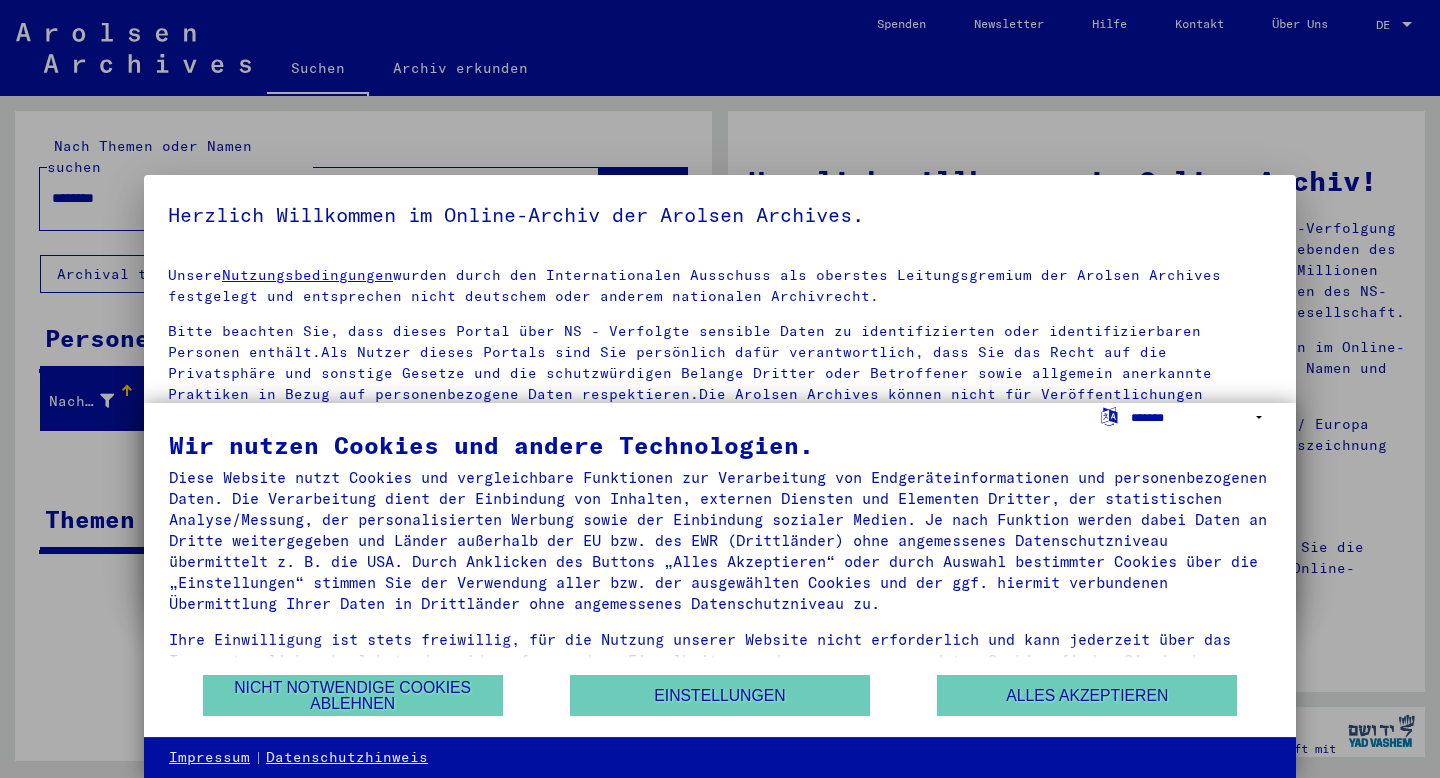 select on "*****" 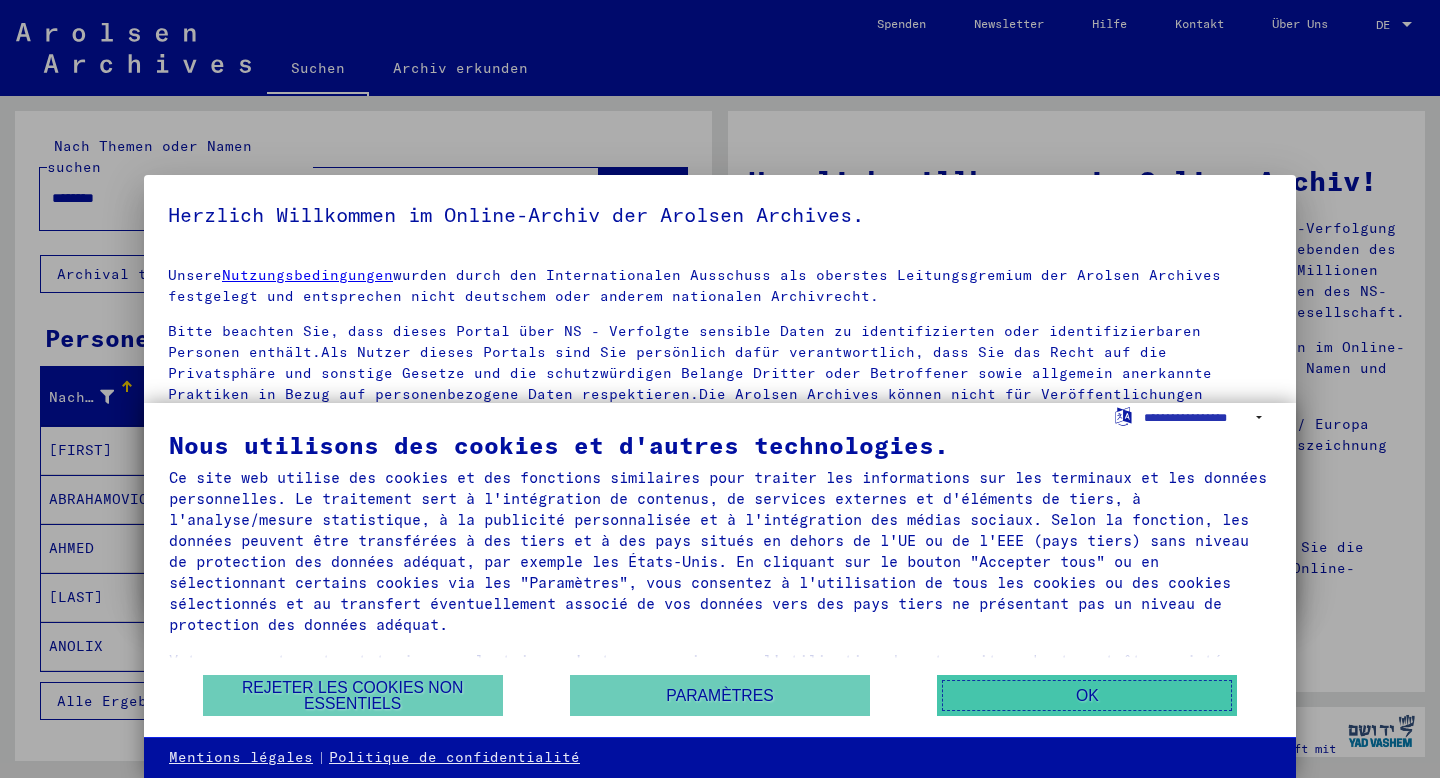 click on "OK" at bounding box center [1087, 695] 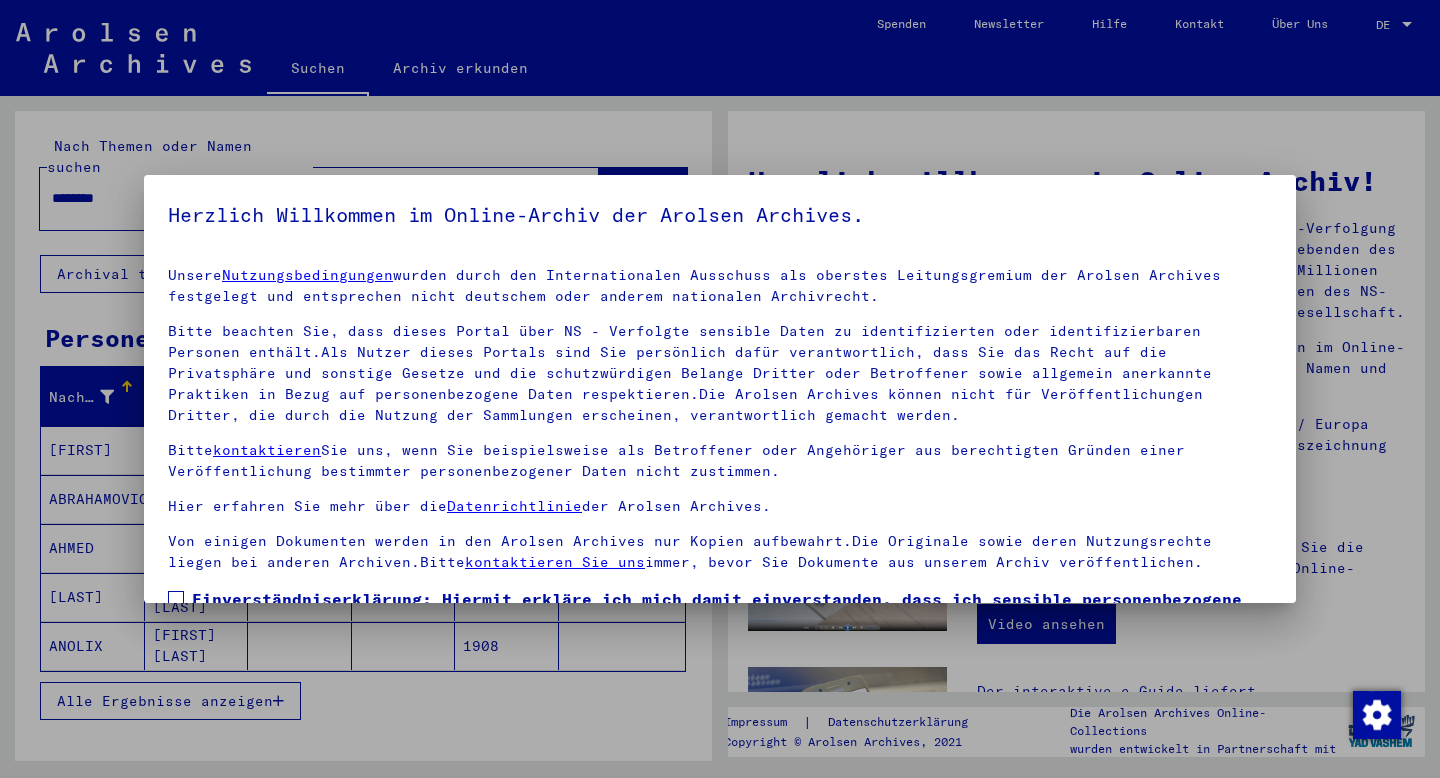 click at bounding box center (720, 389) 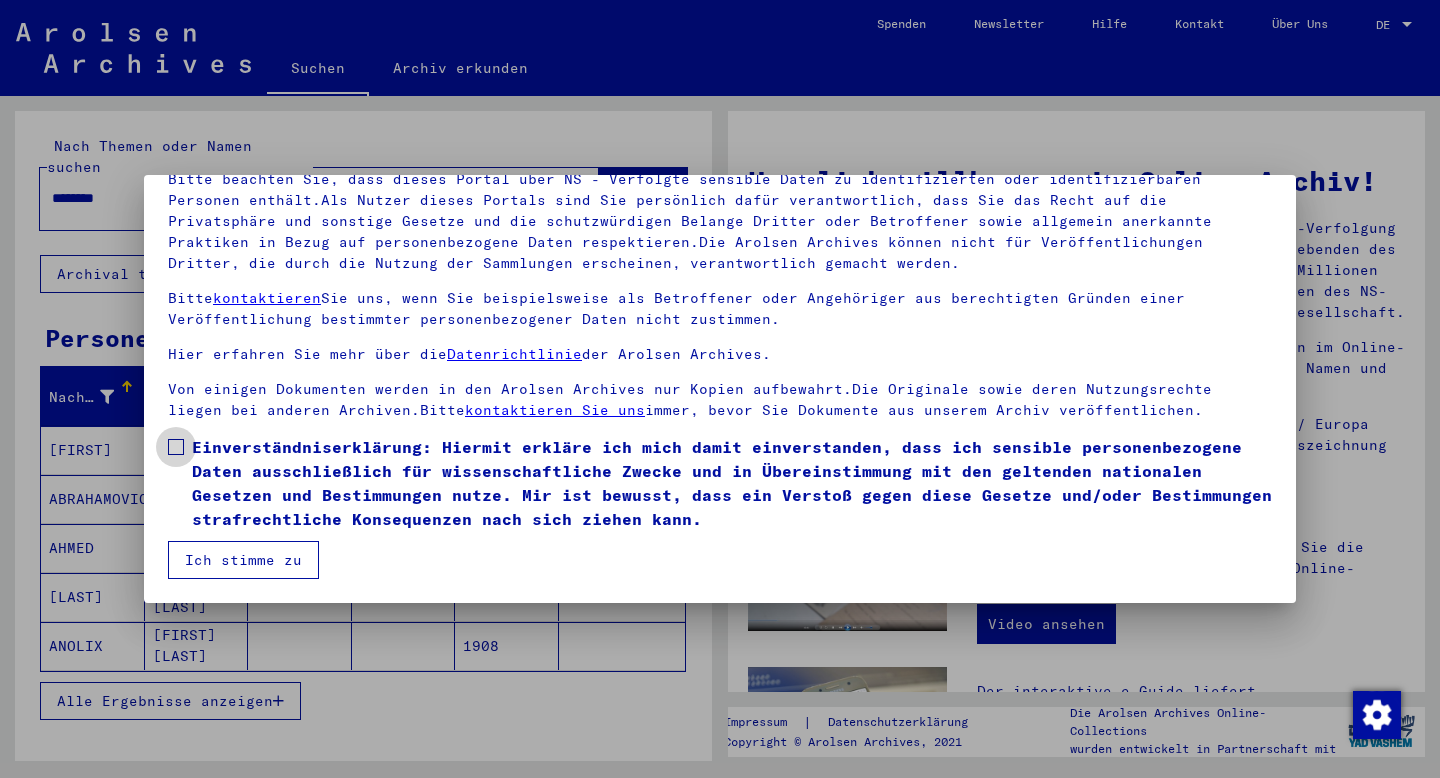 click at bounding box center (176, 447) 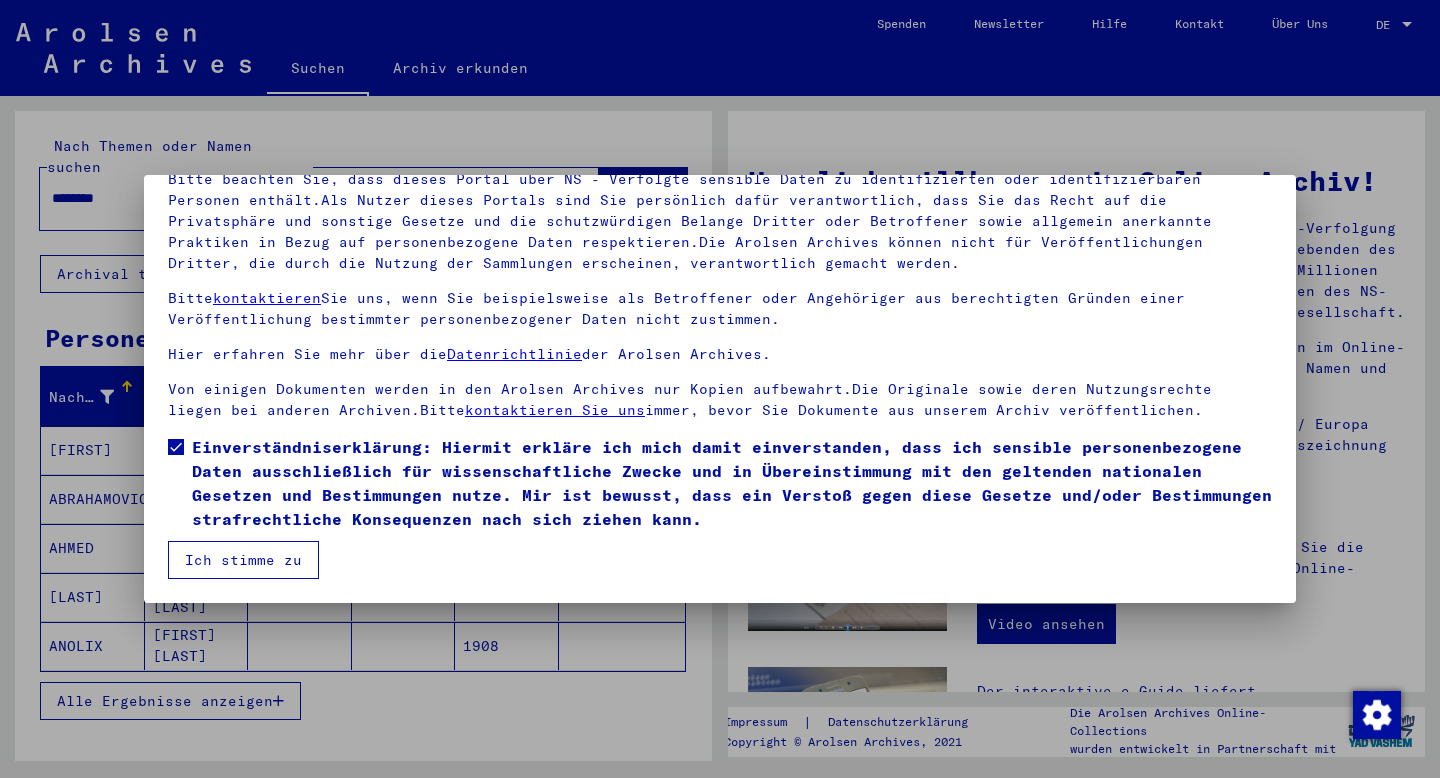 click on "Ich stimme zu" at bounding box center [243, 560] 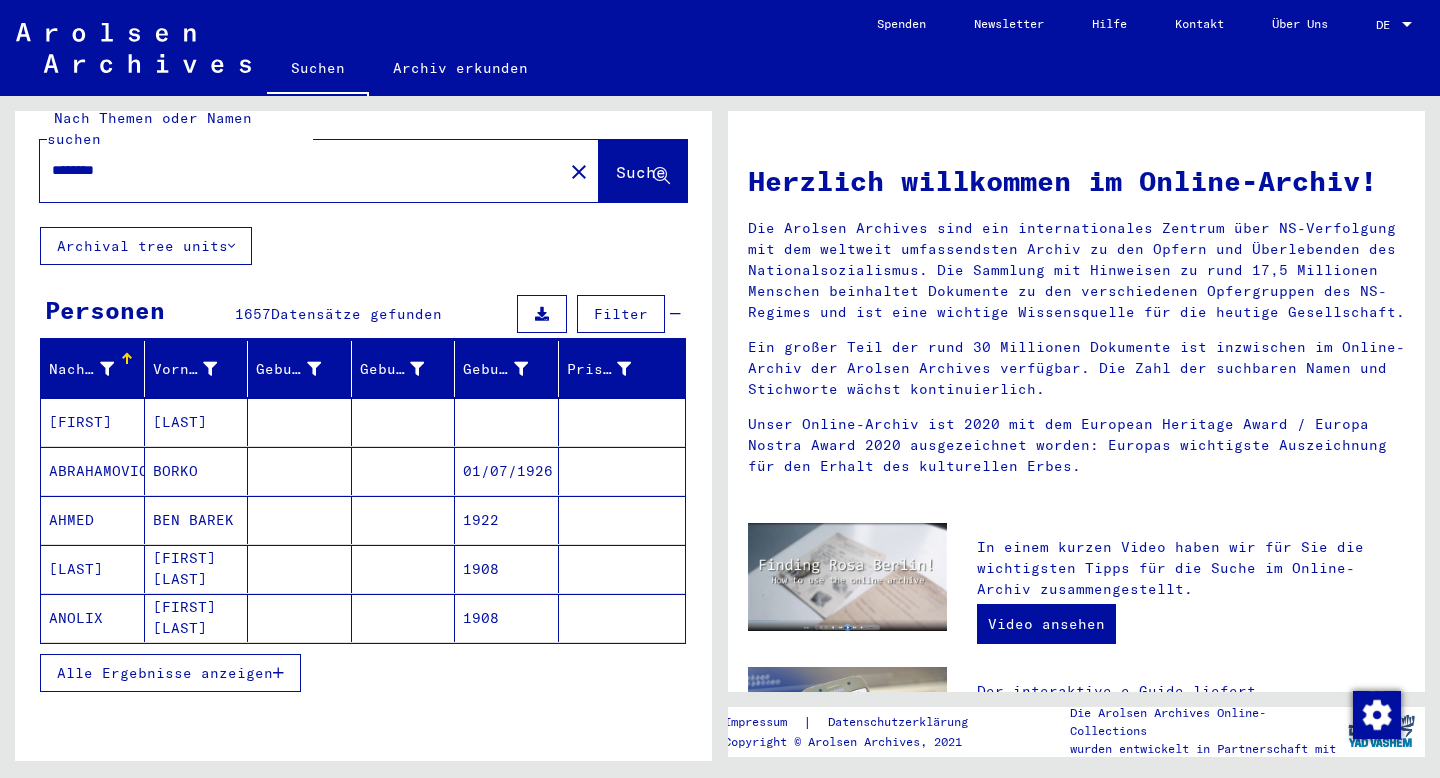 scroll, scrollTop: 0, scrollLeft: 0, axis: both 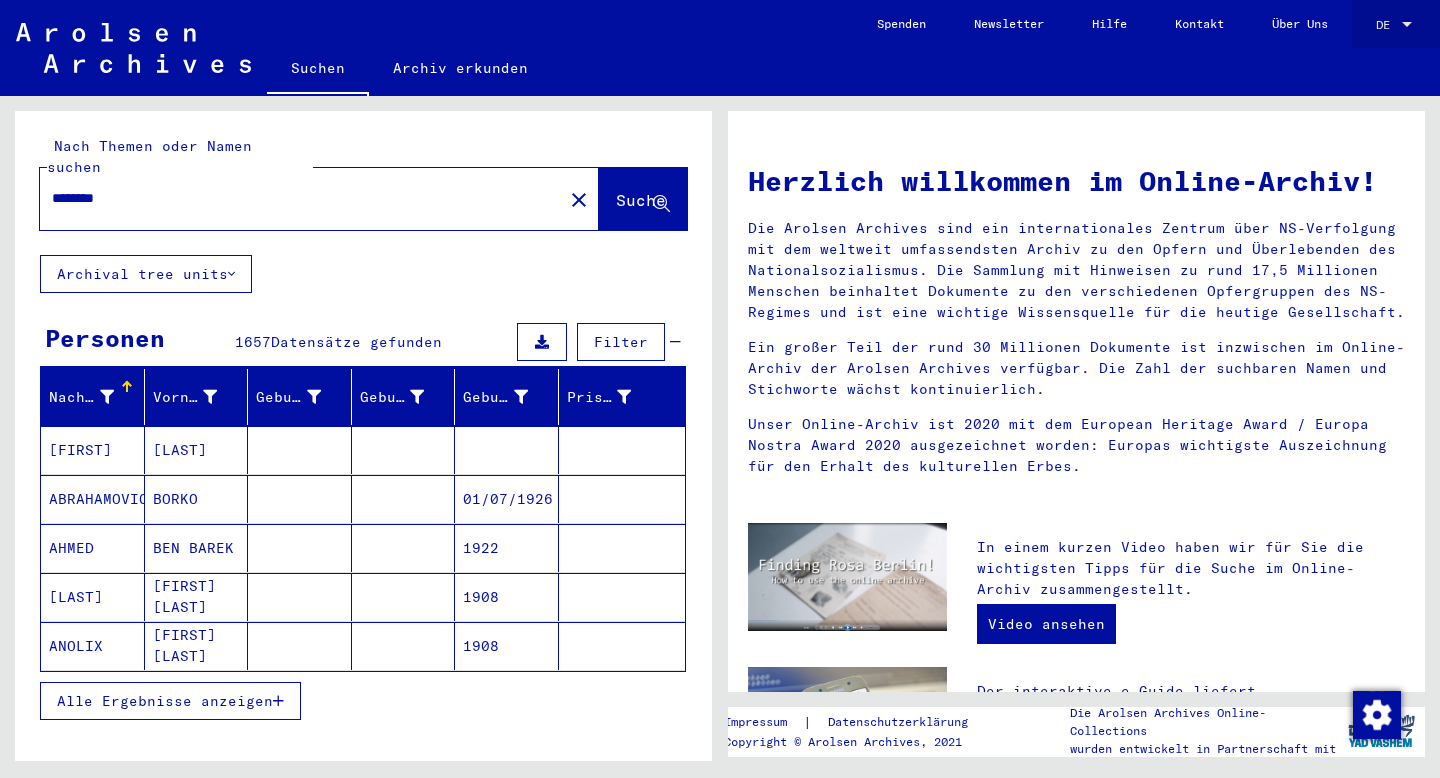 click at bounding box center [1407, 25] 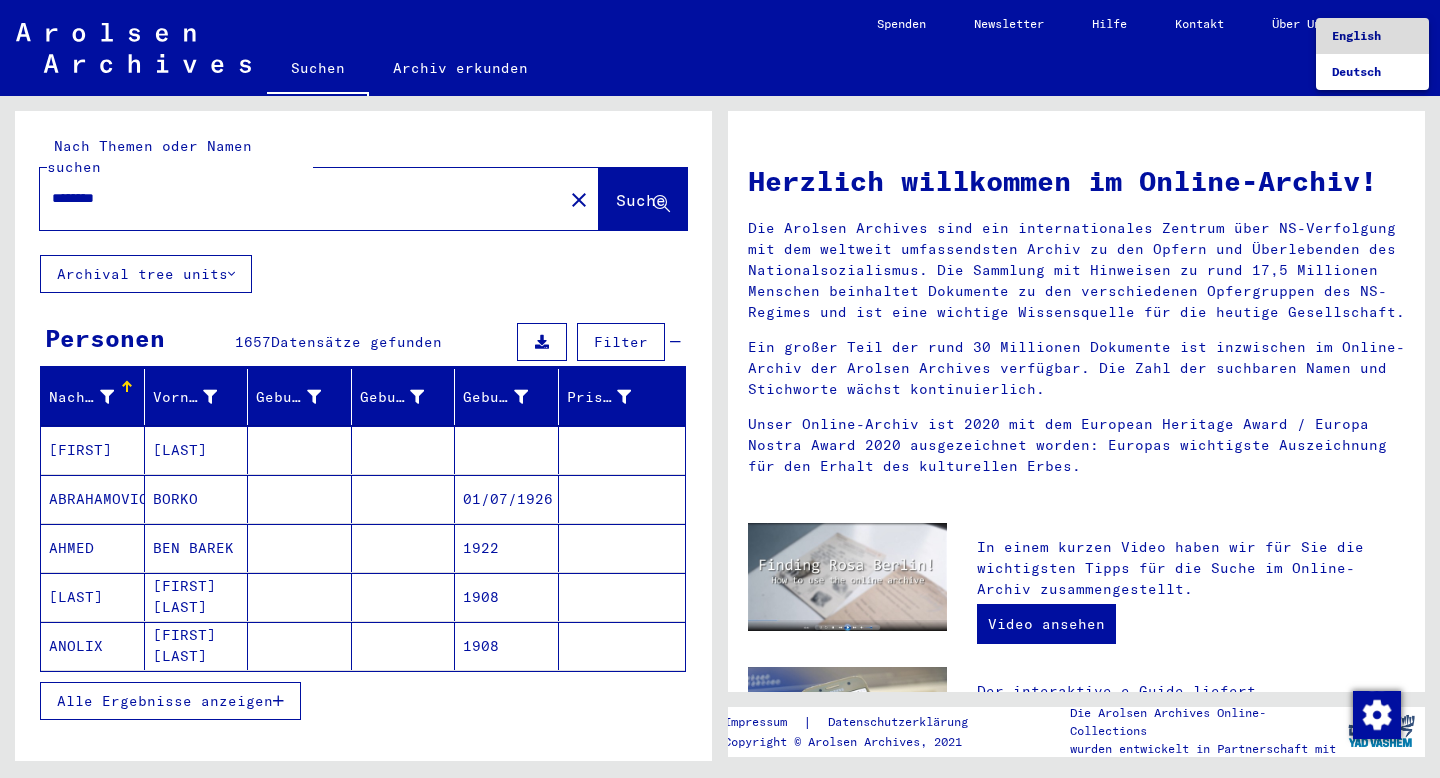 click on "English" at bounding box center [1356, 35] 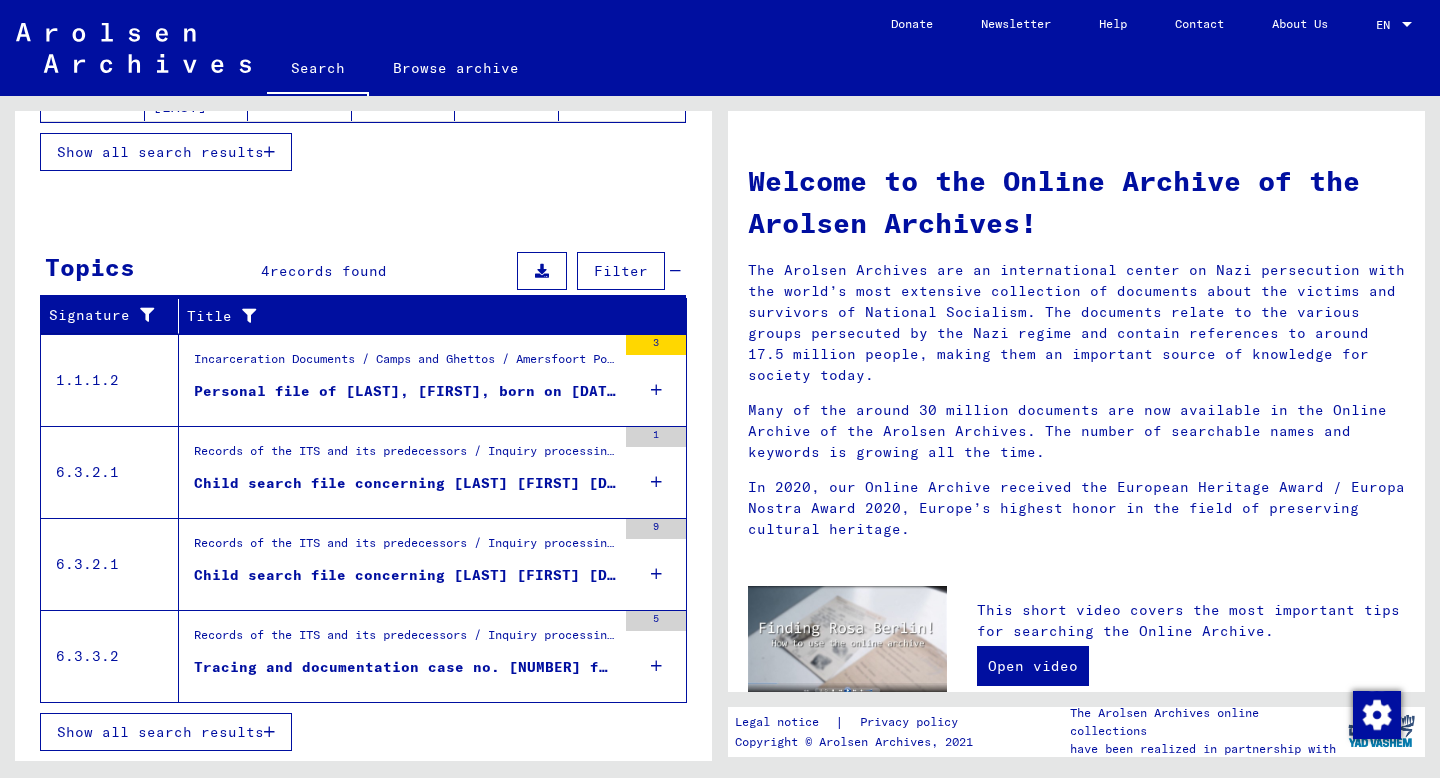 scroll, scrollTop: 526, scrollLeft: 0, axis: vertical 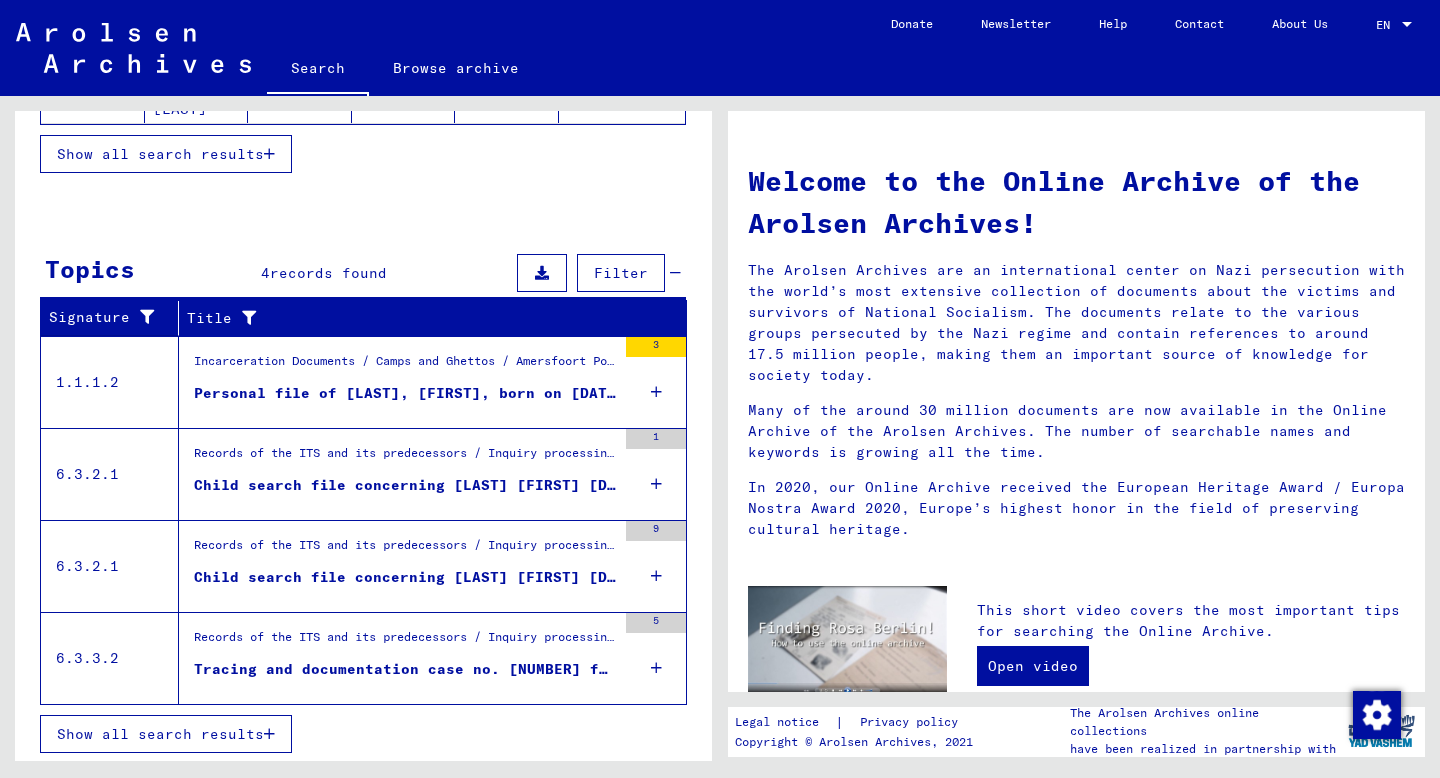 click on "Records of the ITS and its predecessors / Inquiry processing / Case files of Child Tracing Branch 1947 - 1951 / Files of children identified by name / Children search files D" at bounding box center (405, 550) 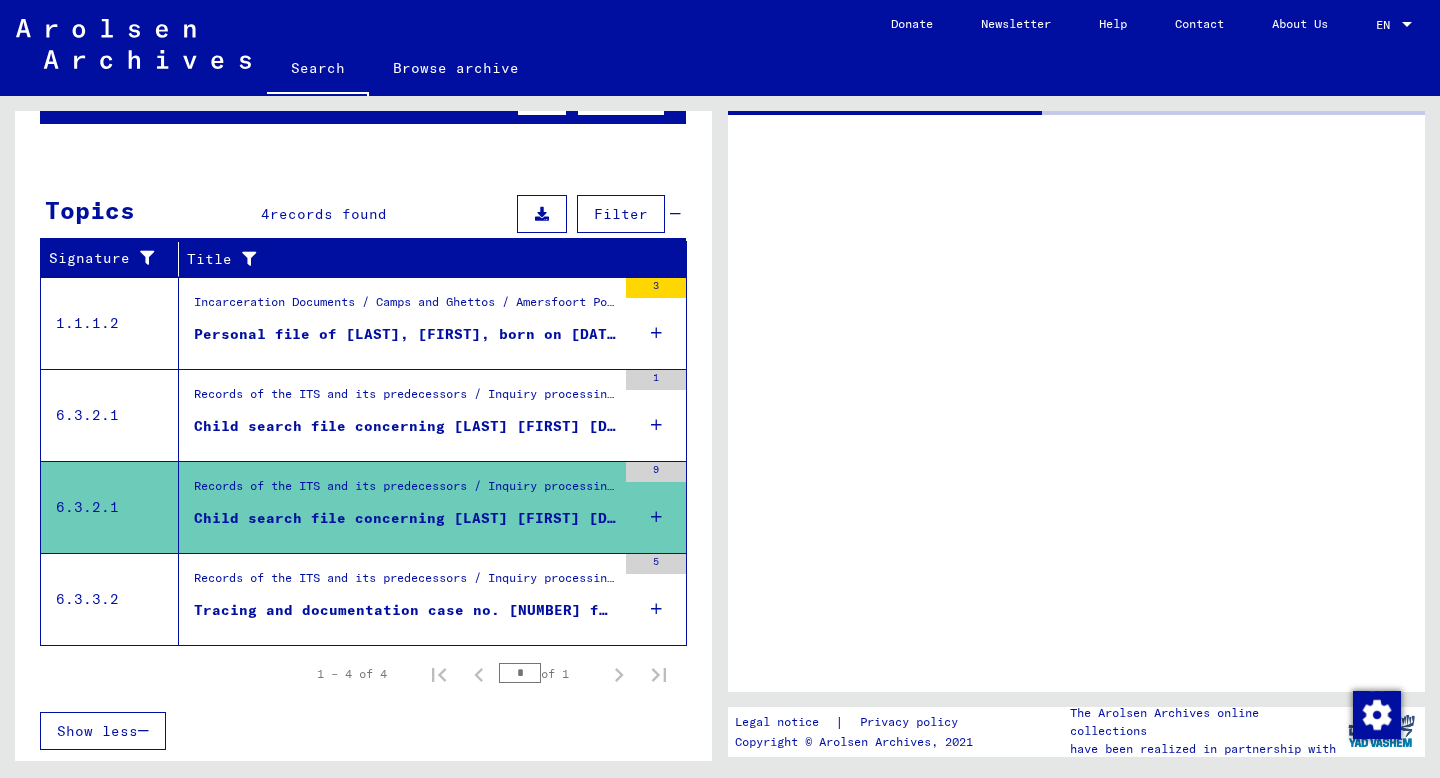 scroll, scrollTop: 223, scrollLeft: 0, axis: vertical 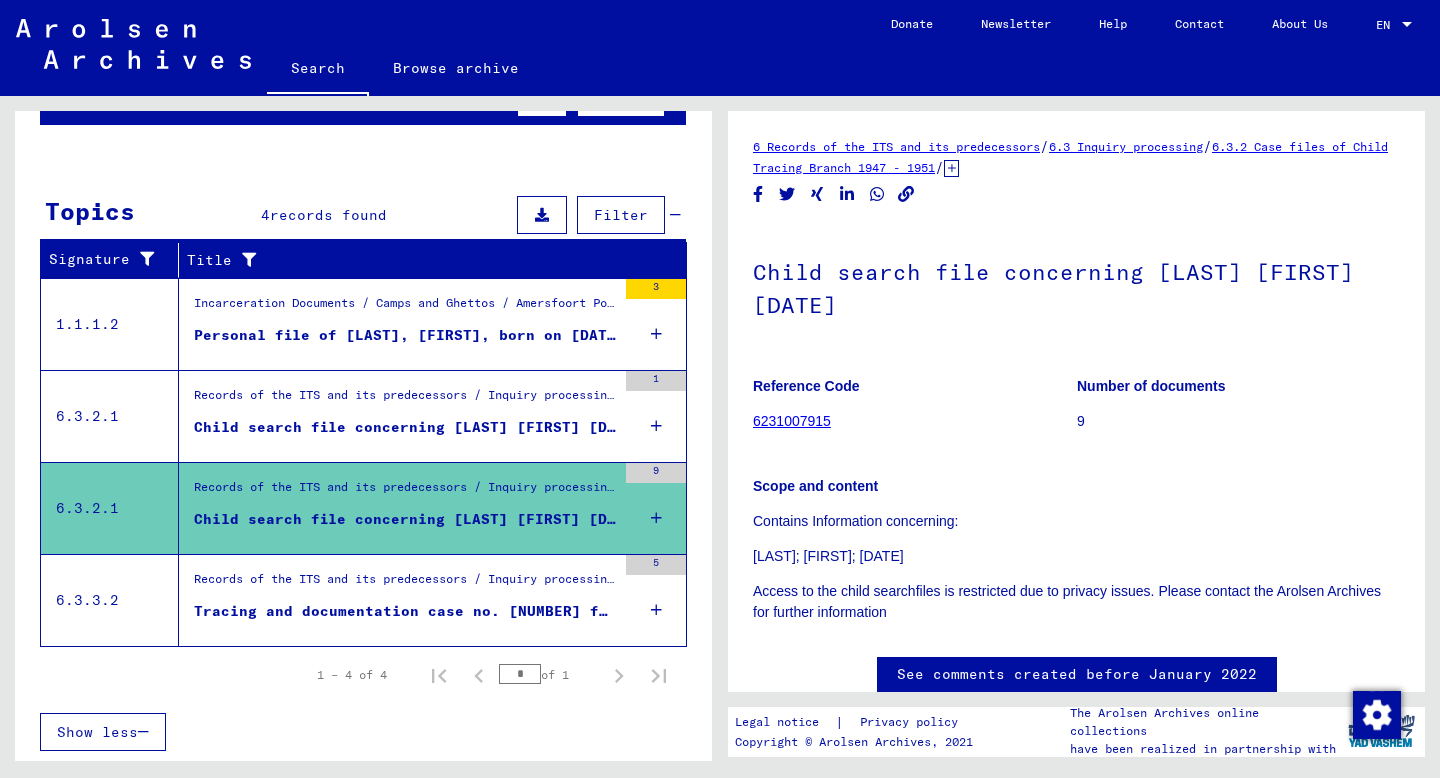 click on "Records of the ITS and its predecessors / Inquiry processing / ITS case files as of 1947 / Repository of T/D cases / Tracing and documentation cases with (T/D) numbers between 1.000.000 and 1.249.999 / Tracing and documentation cases with (T/D) numbers between 1.153.500 and 1.153.999" at bounding box center (405, 584) 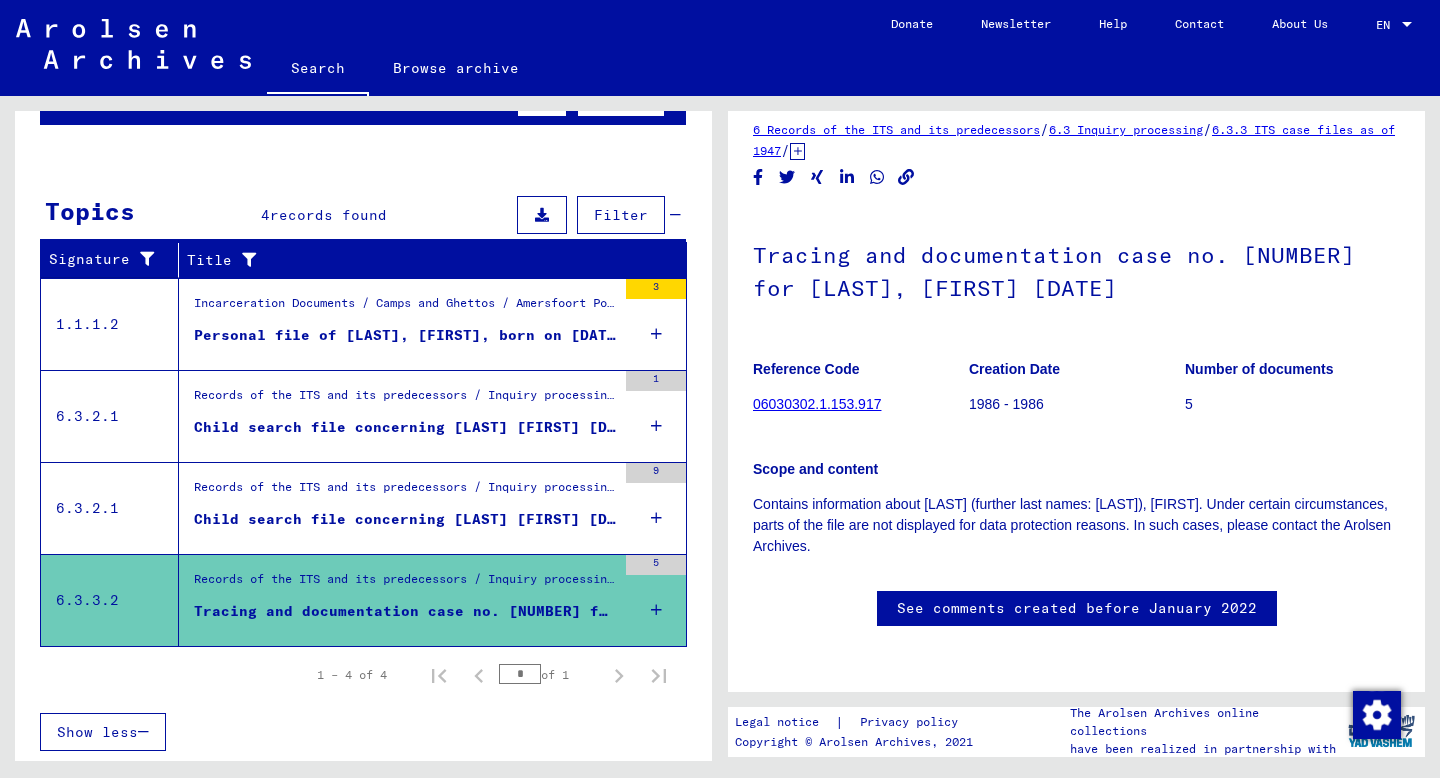 scroll, scrollTop: 0, scrollLeft: 0, axis: both 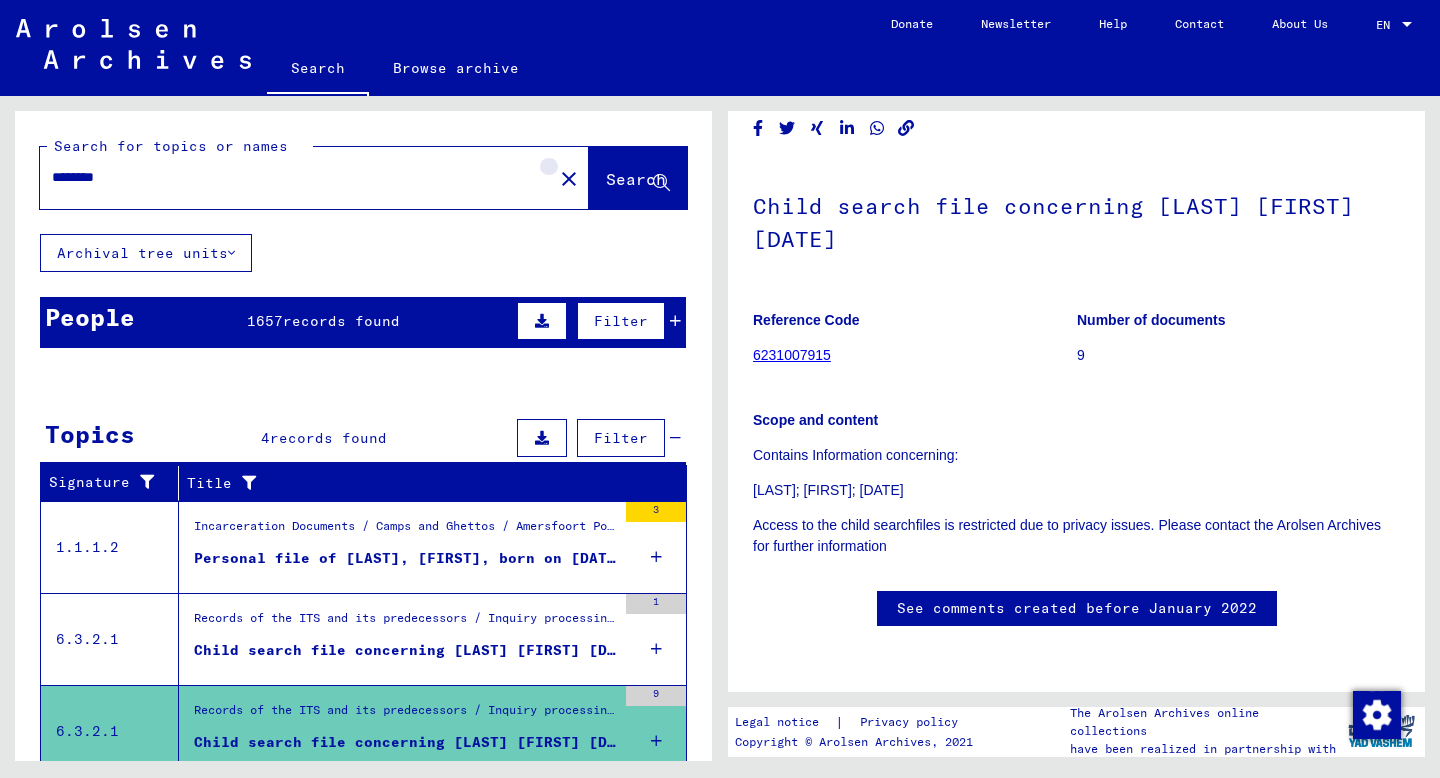 click on "close" 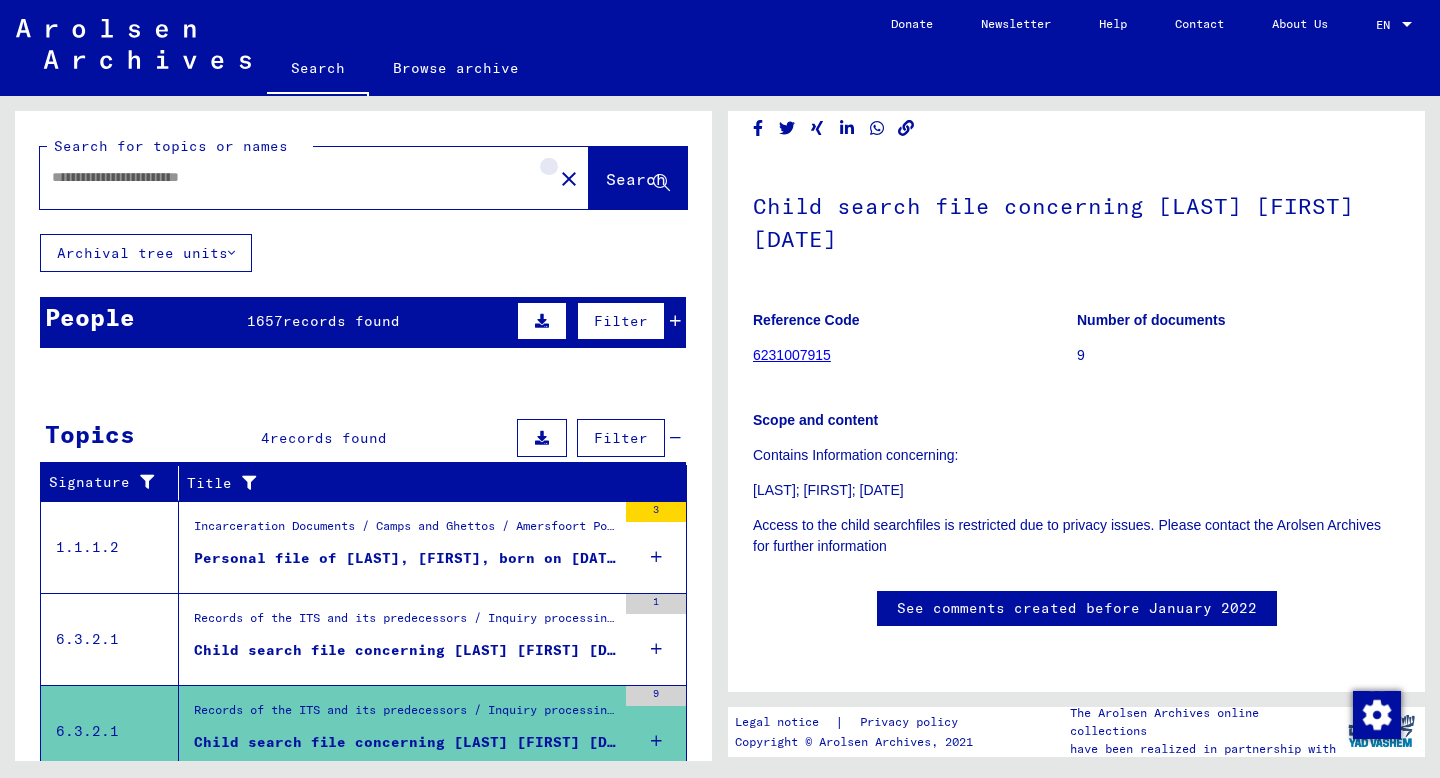 scroll, scrollTop: 0, scrollLeft: 0, axis: both 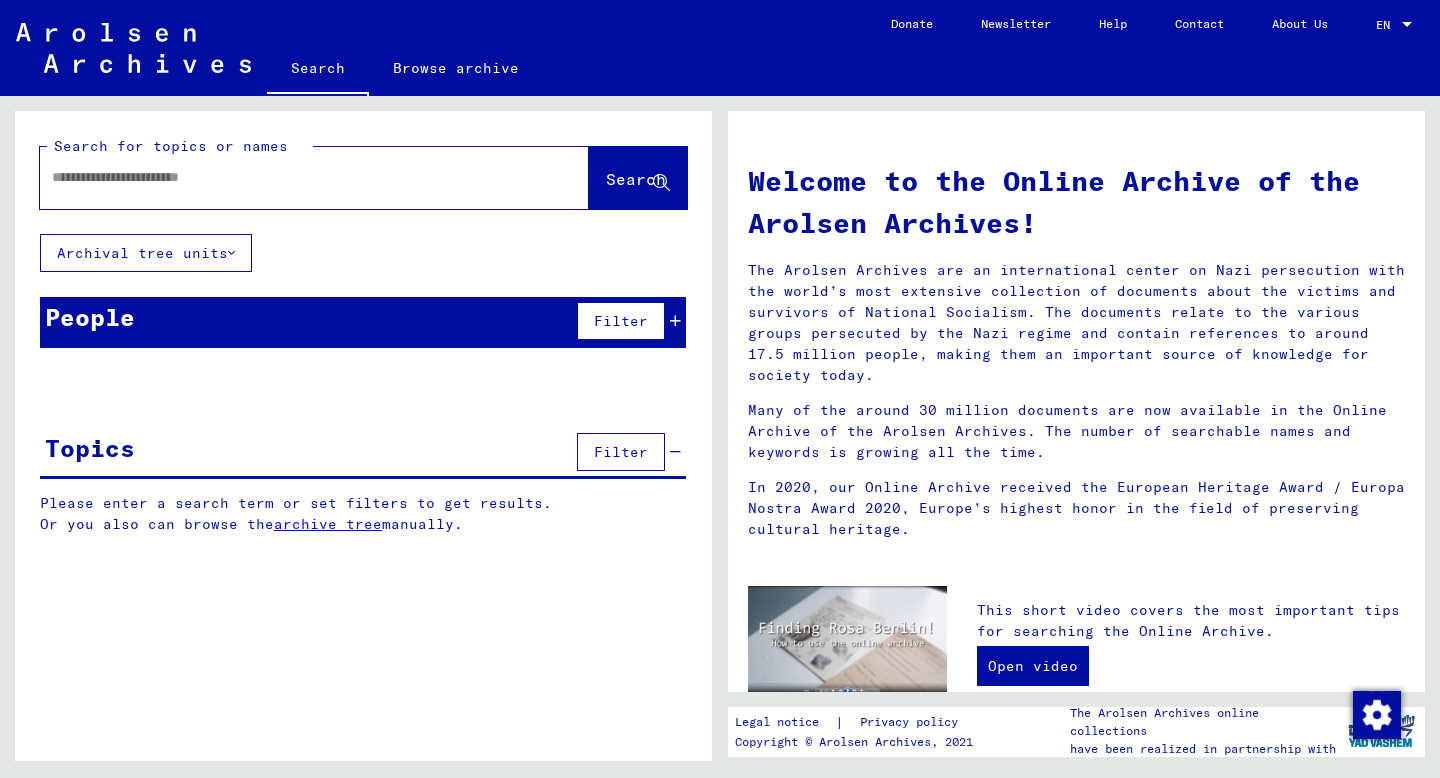 click at bounding box center (290, 177) 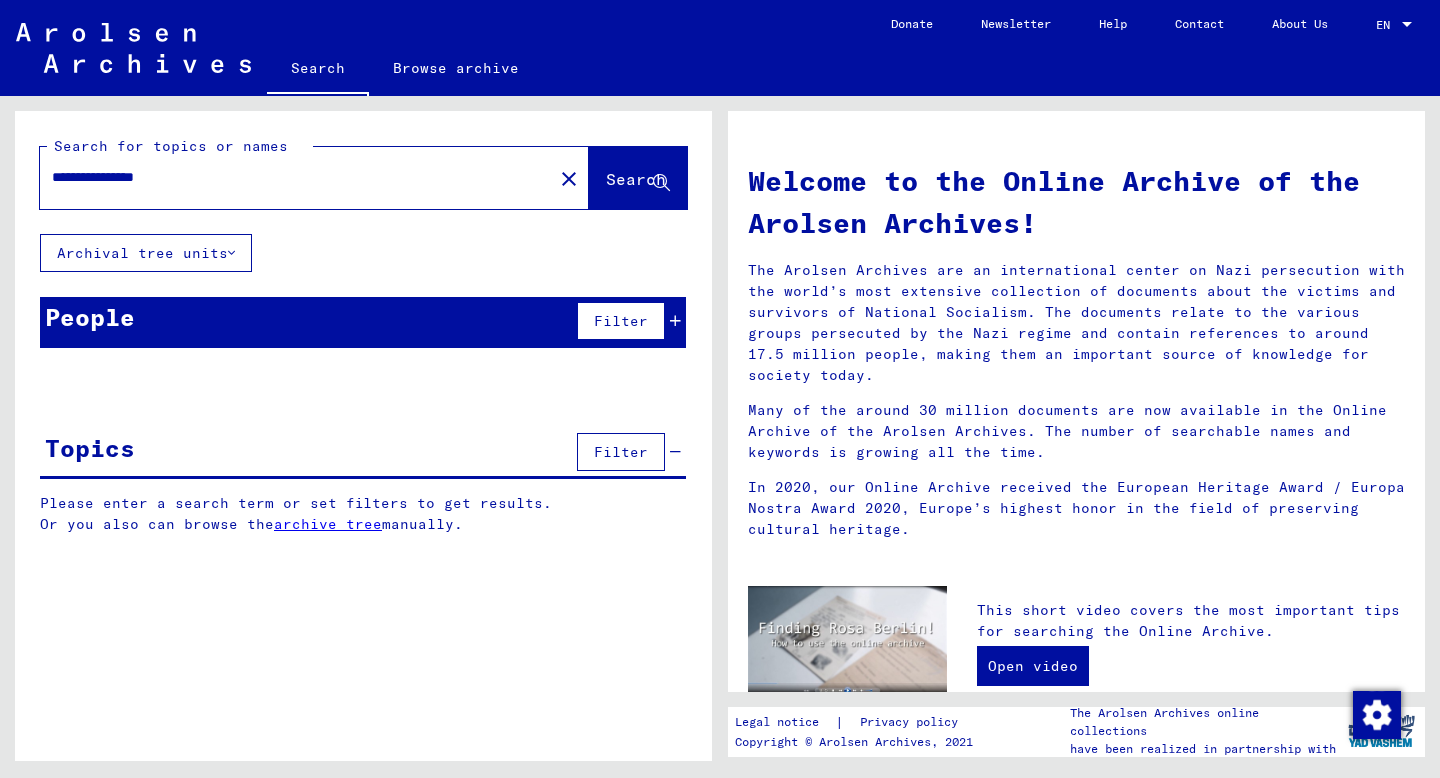 type on "**********" 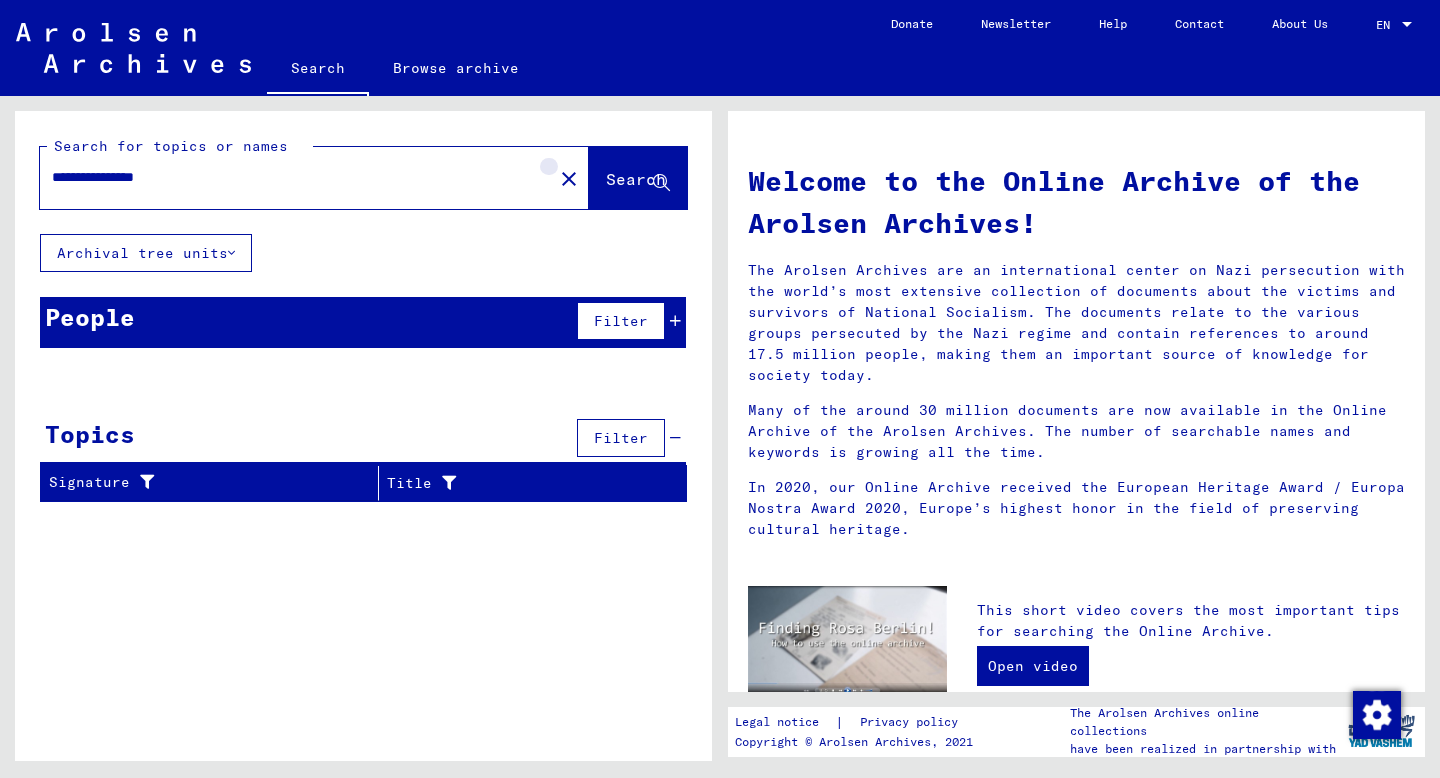 click on "close" 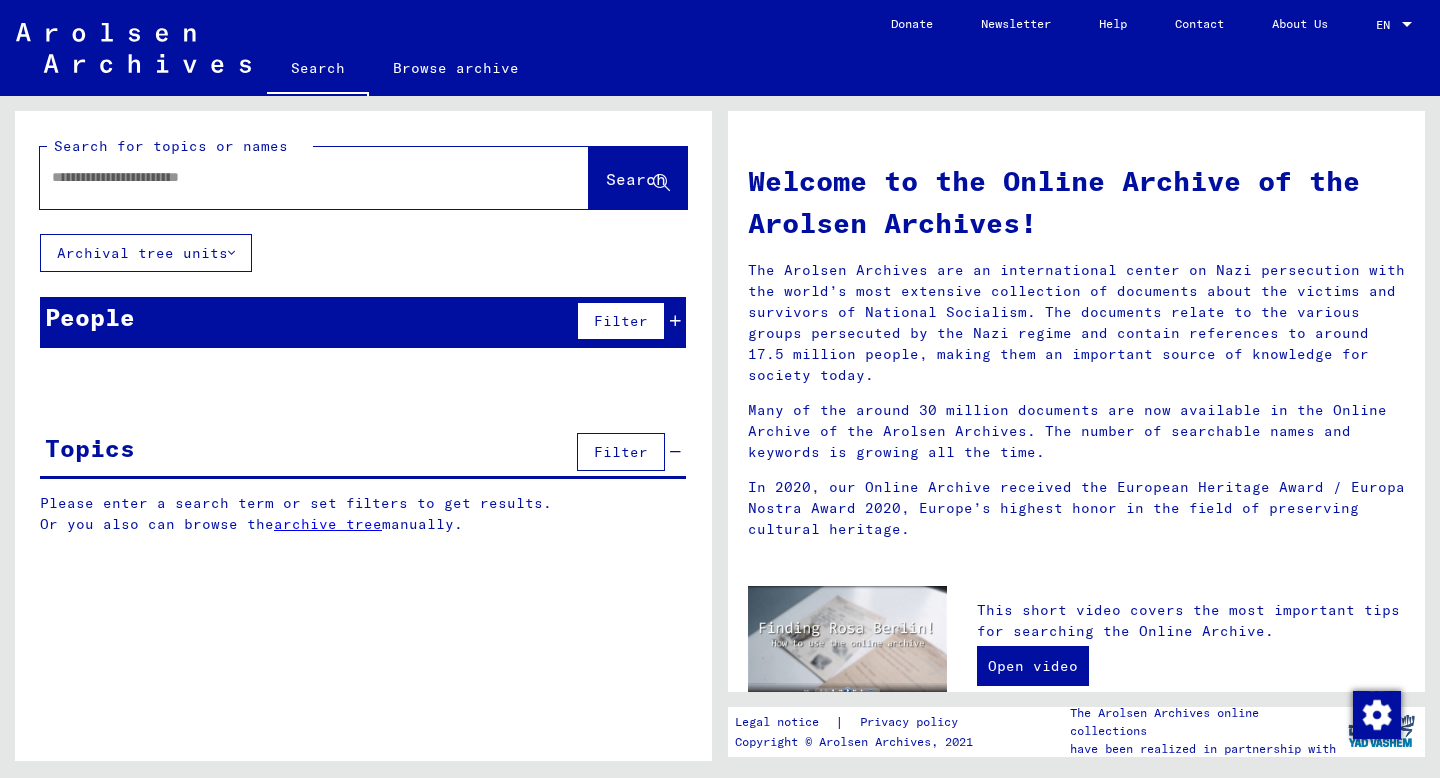 click 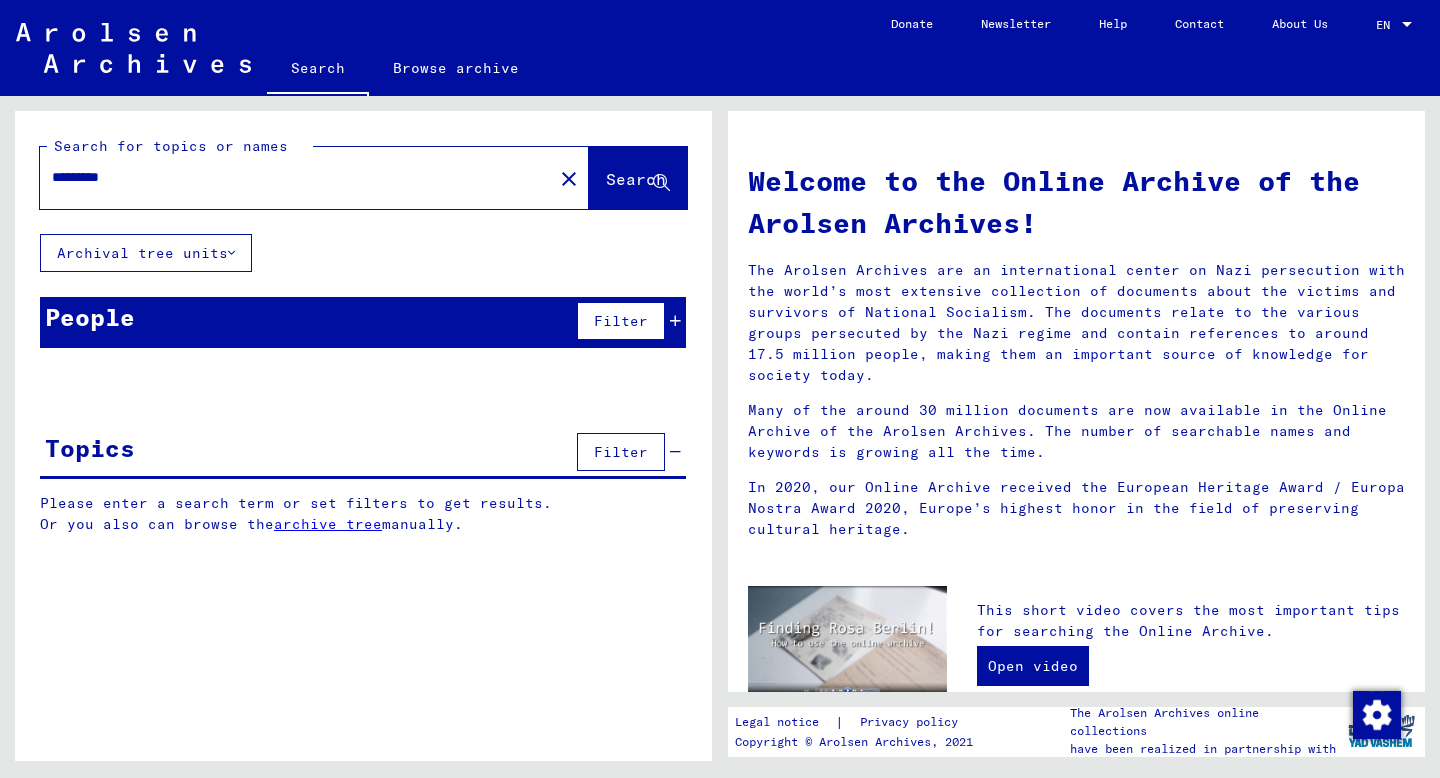 type on "*********" 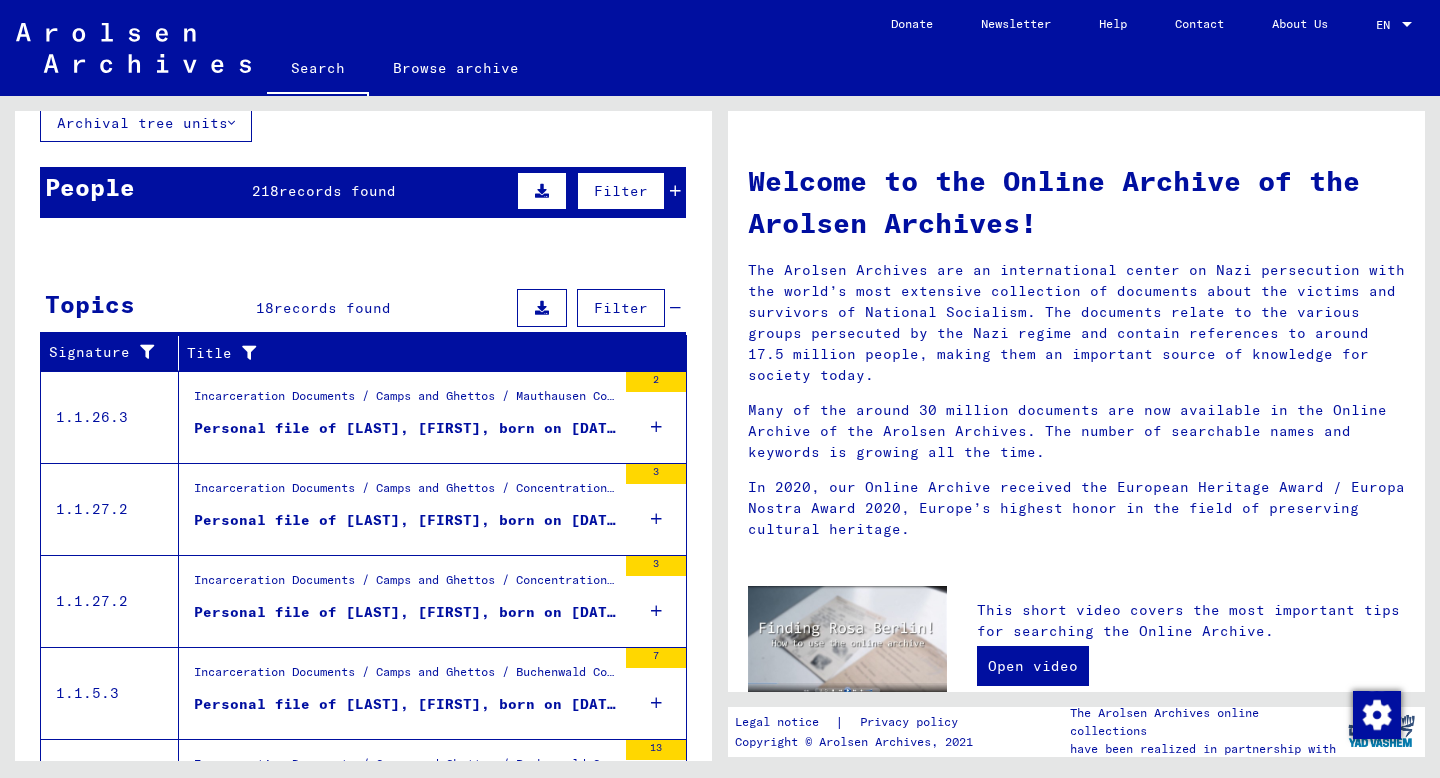 scroll, scrollTop: 131, scrollLeft: 0, axis: vertical 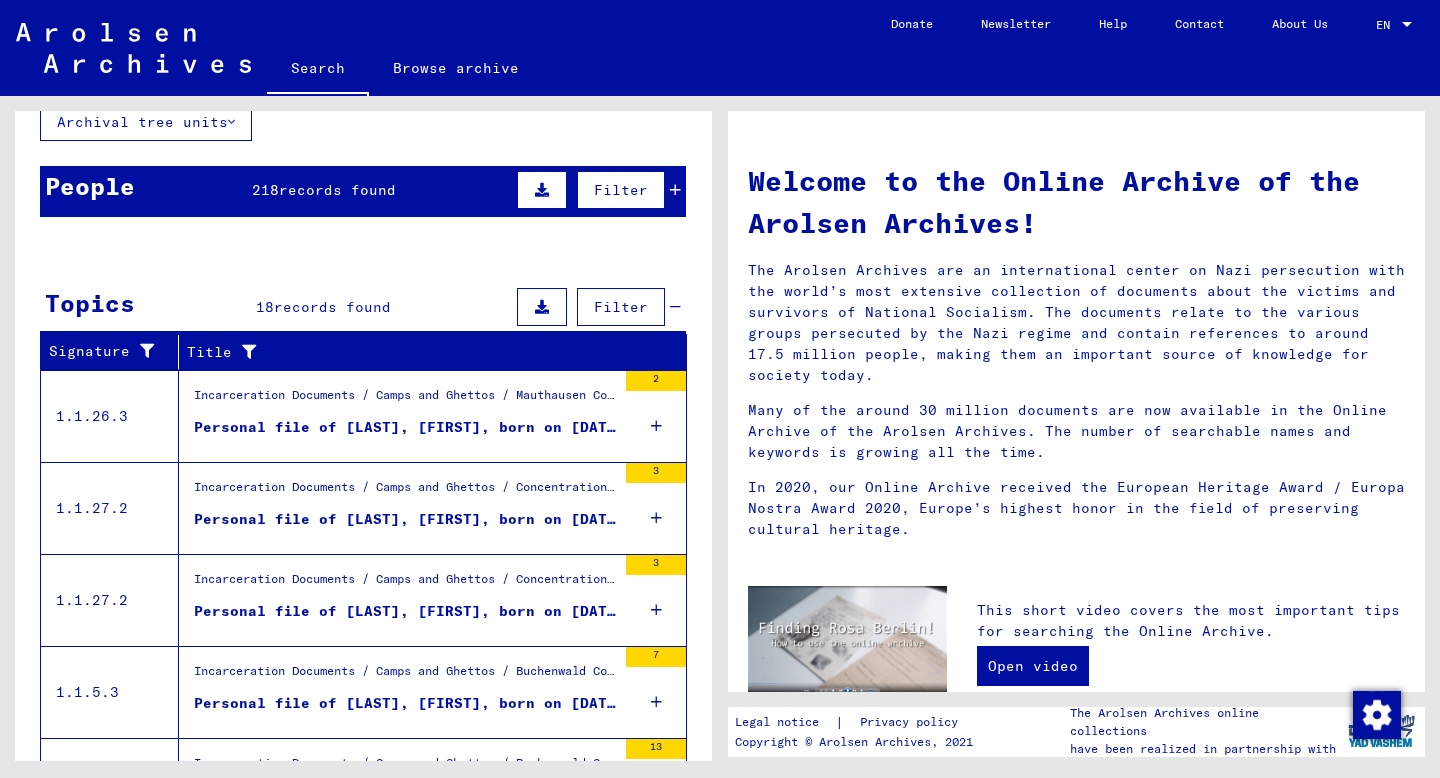 click on "Incarceration Documents / Camps and Ghettos / Mauthausen Concentration Camp / Individual Documents Regarding Male Detainees Mauthausen / Personal Files (male) - Concentration Camp Mauthausen / Files with names from BABISCH" at bounding box center [405, 401] 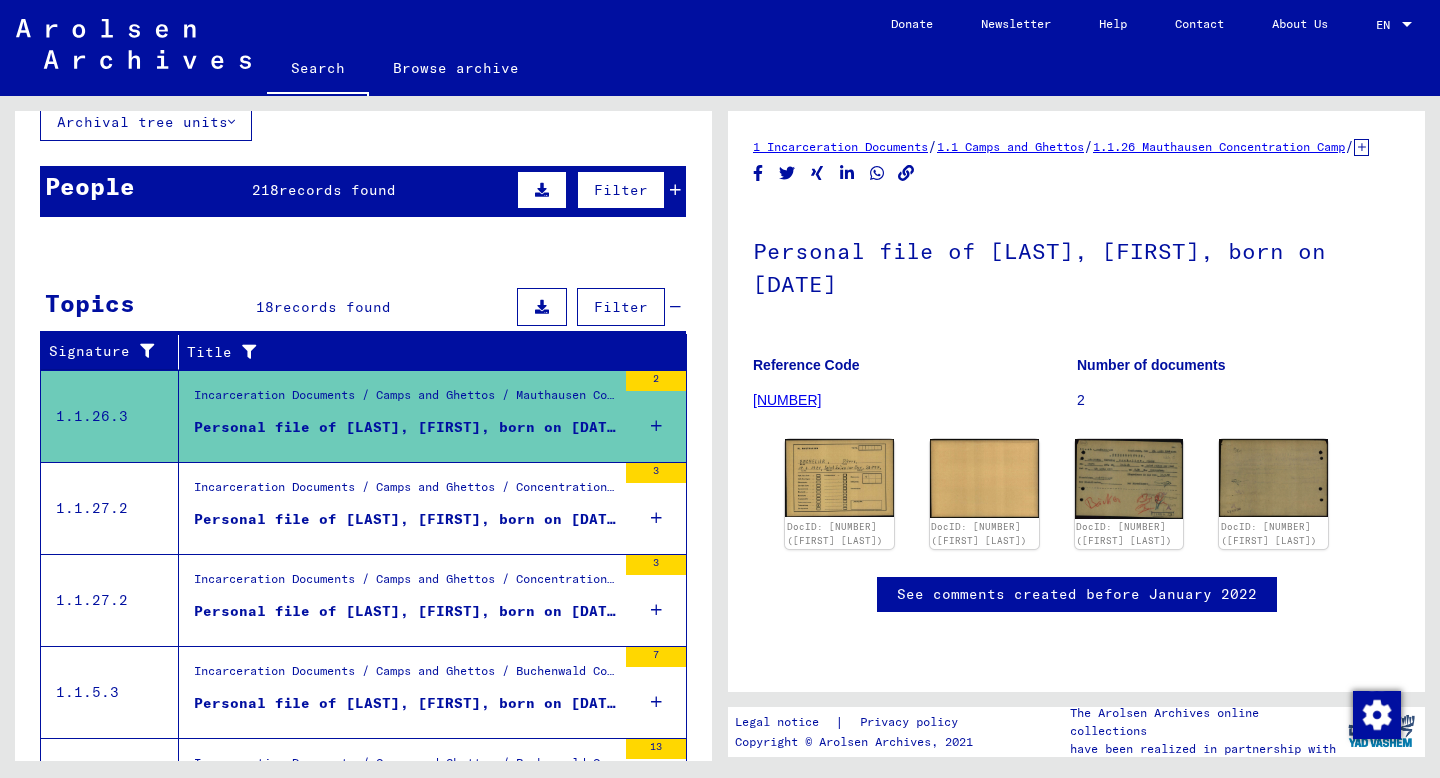 scroll, scrollTop: 0, scrollLeft: 0, axis: both 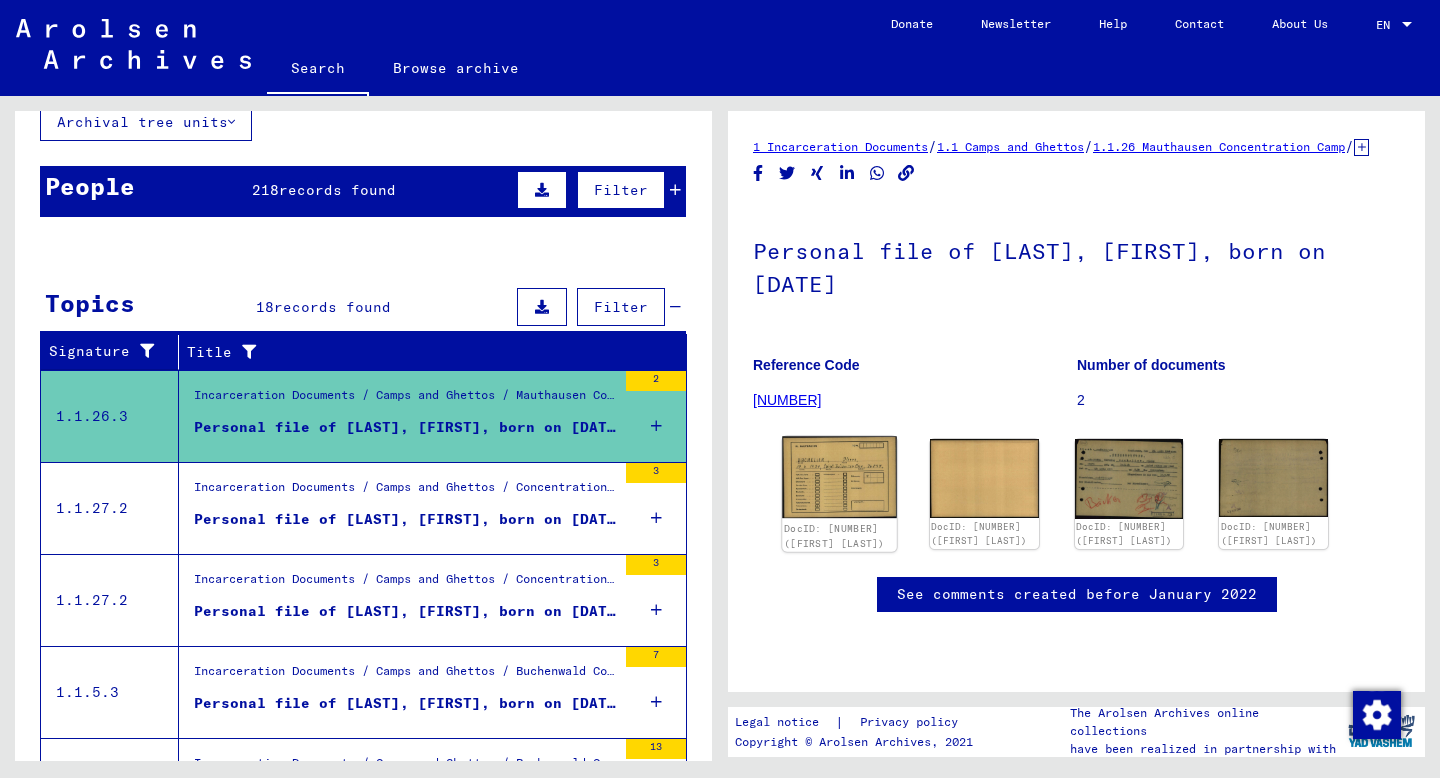 click 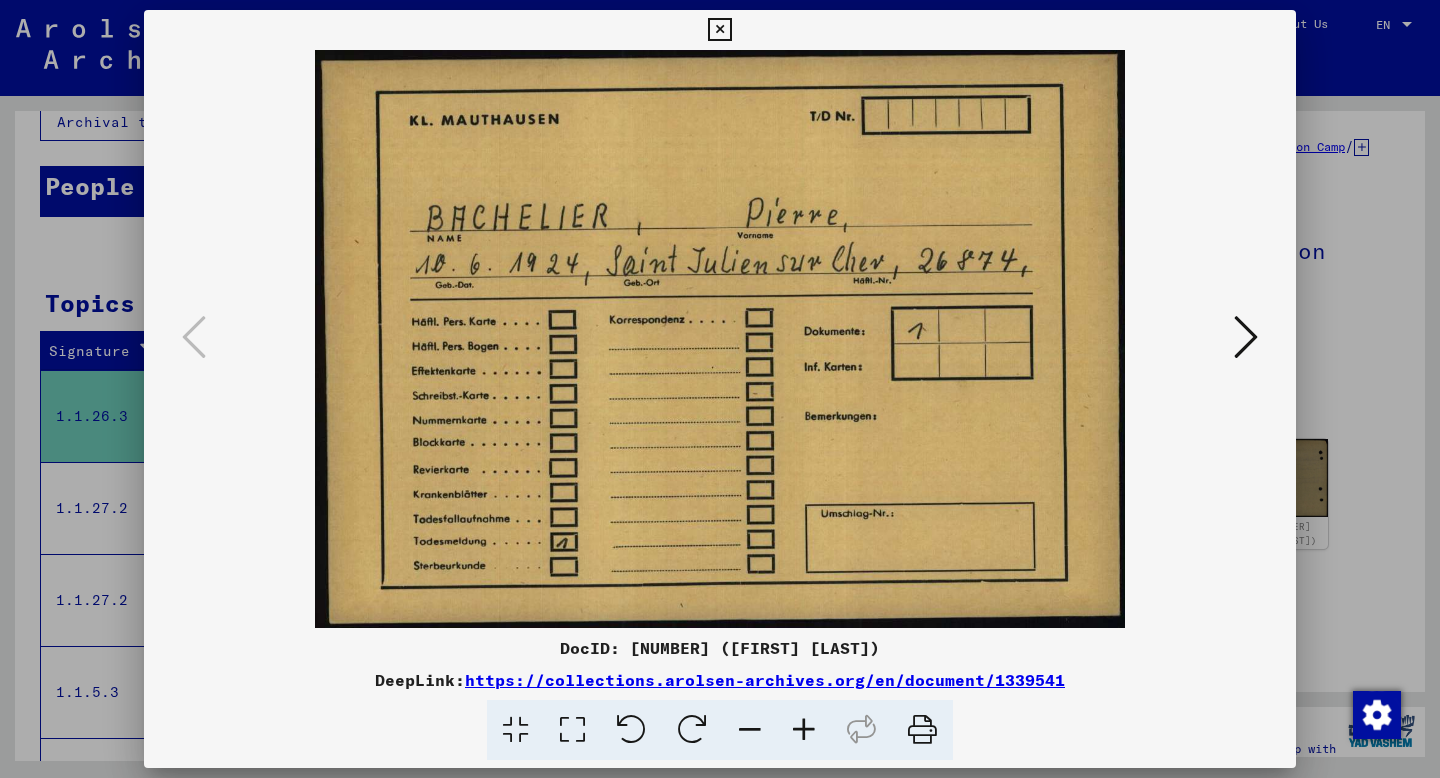 click at bounding box center [1246, 337] 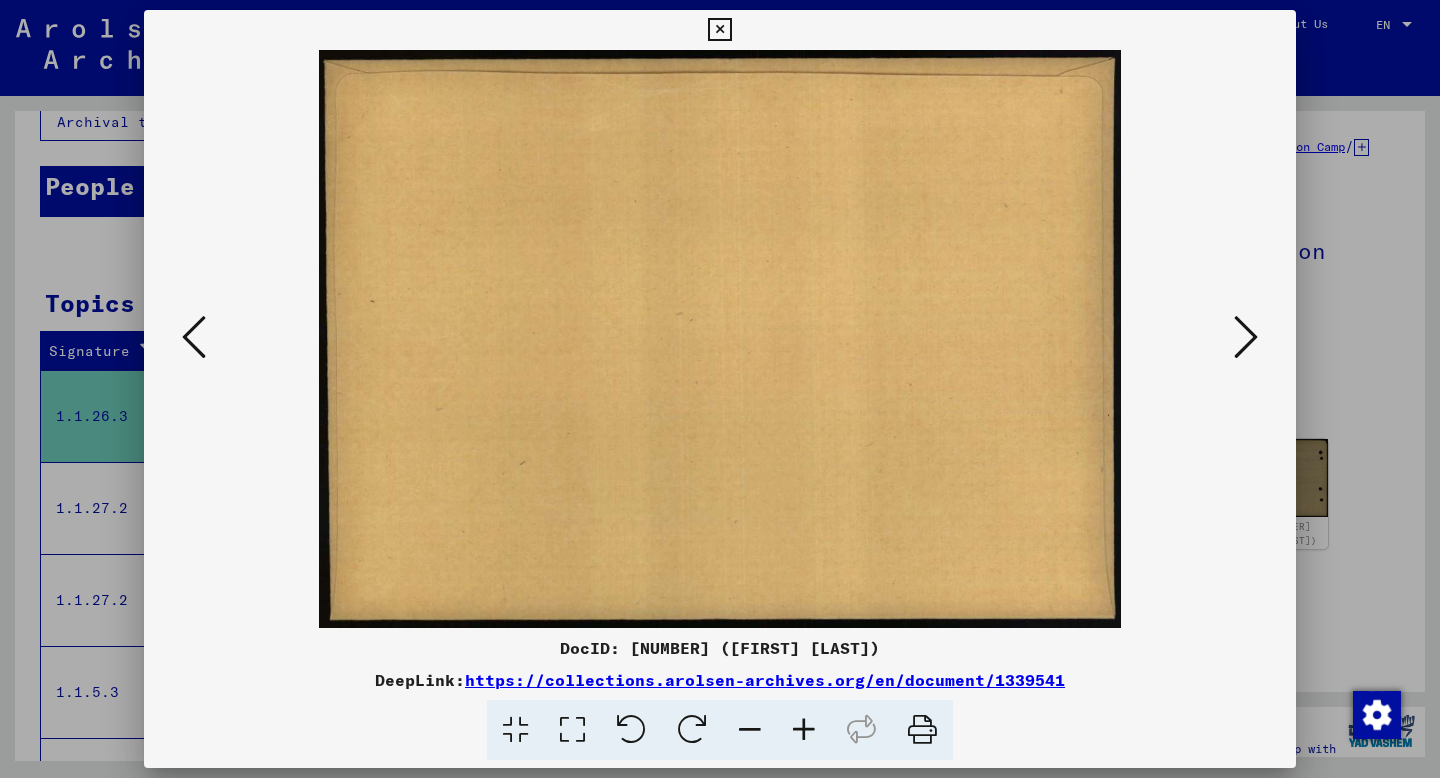 click at bounding box center [1246, 337] 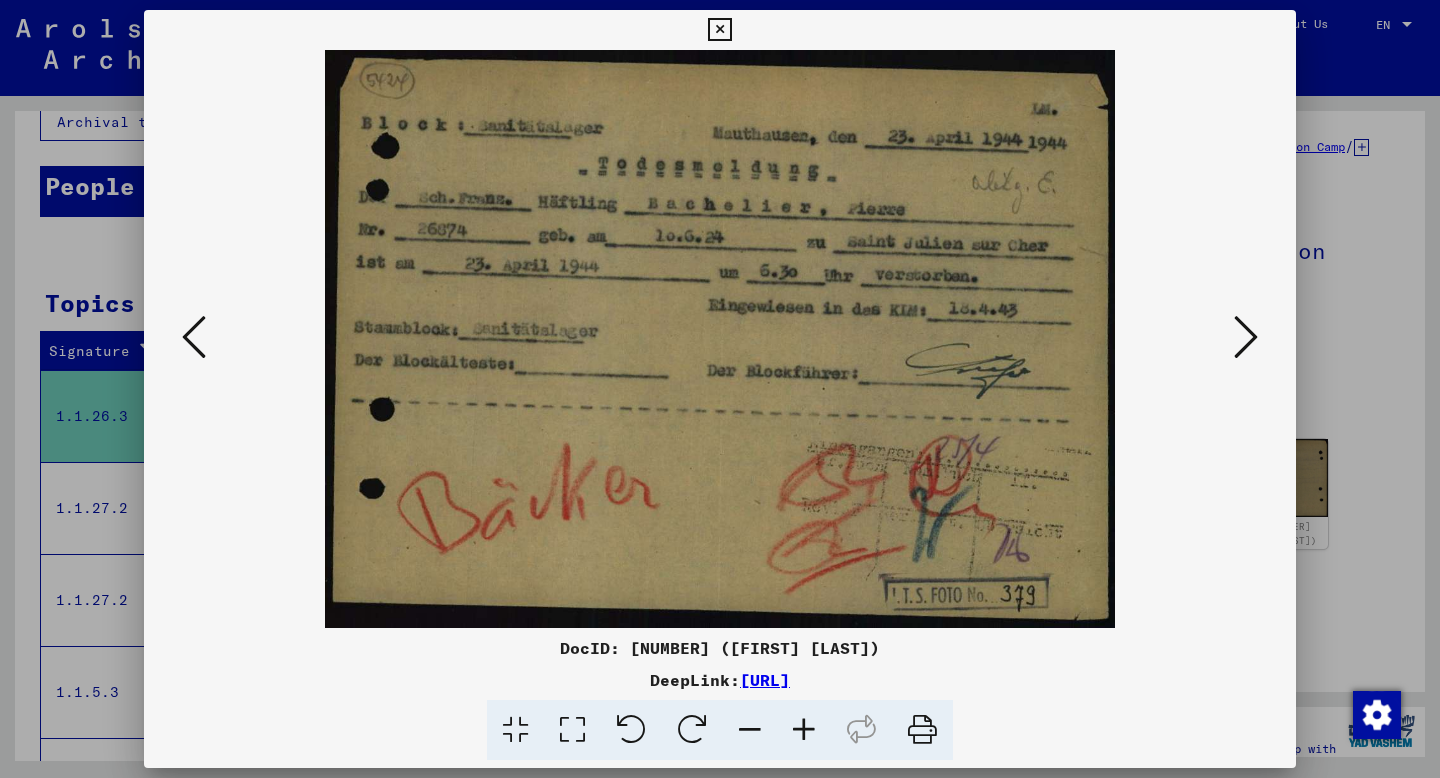 click at bounding box center [1246, 338] 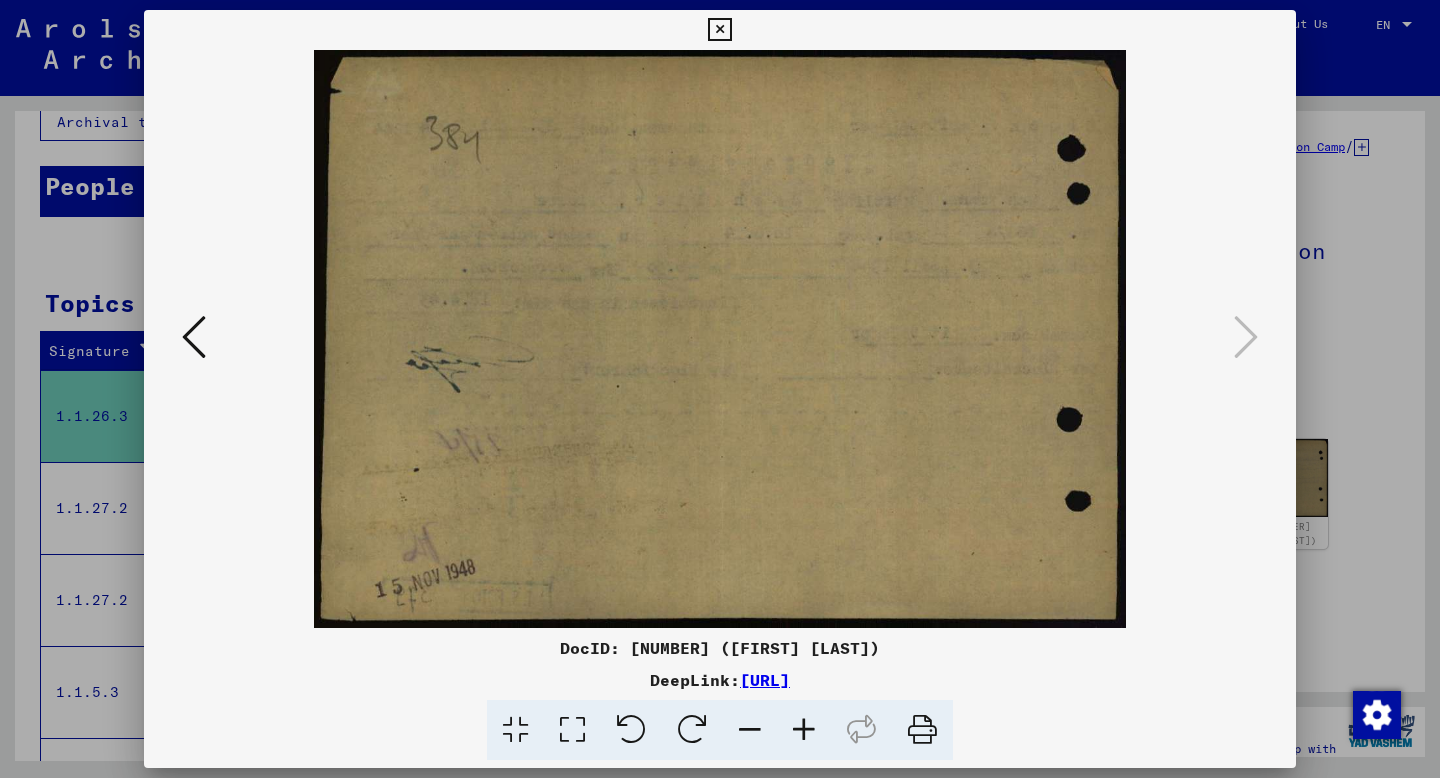 click at bounding box center (719, 30) 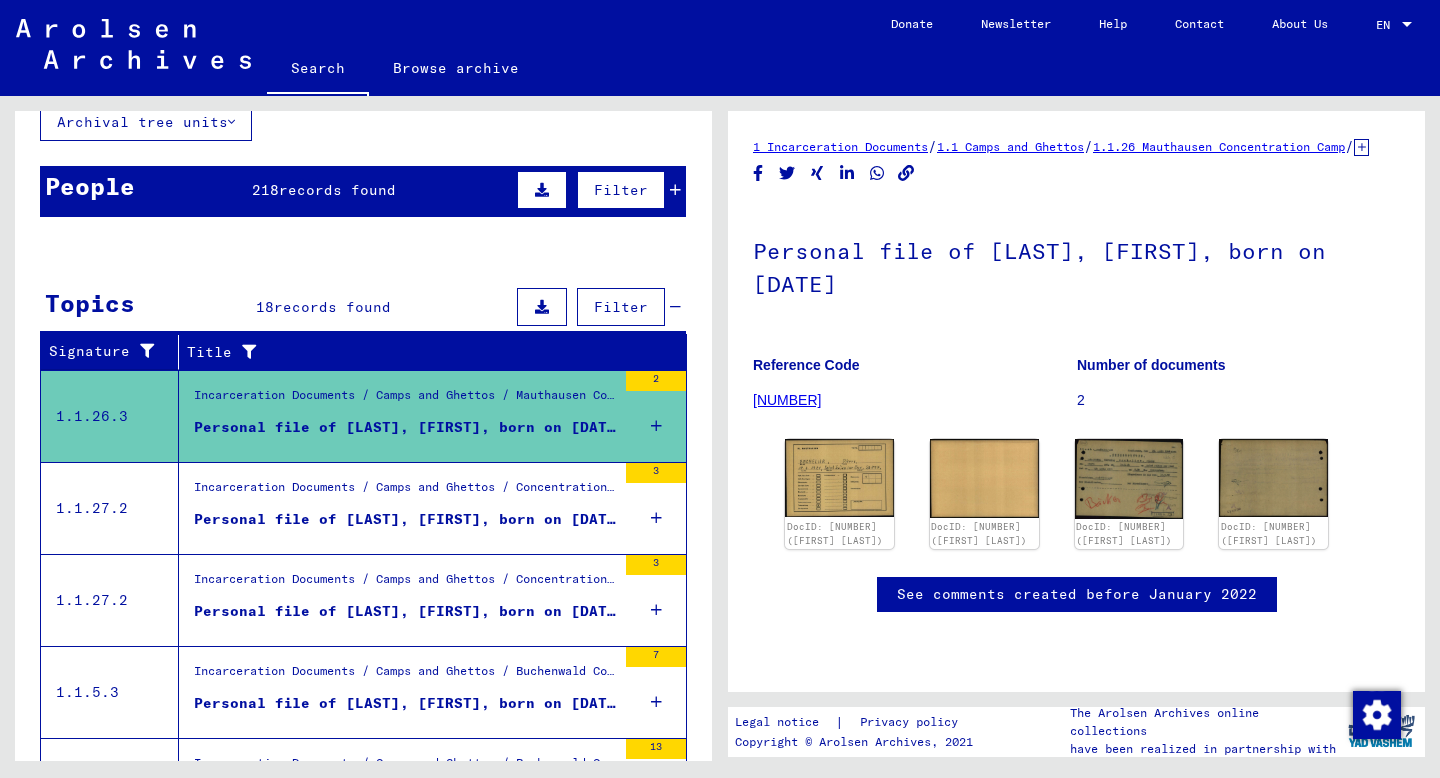 click on "Incarceration Documents / Camps and Ghettos / Concentration Camp Mittelbau (Dora) / Concentration Camp Mittelbau (Dora), Documents Related to Individuals / Personal Files - Mittelbau (Dora) Concentration Camp / Files with names from ARLINTSCHUK" at bounding box center (405, 492) 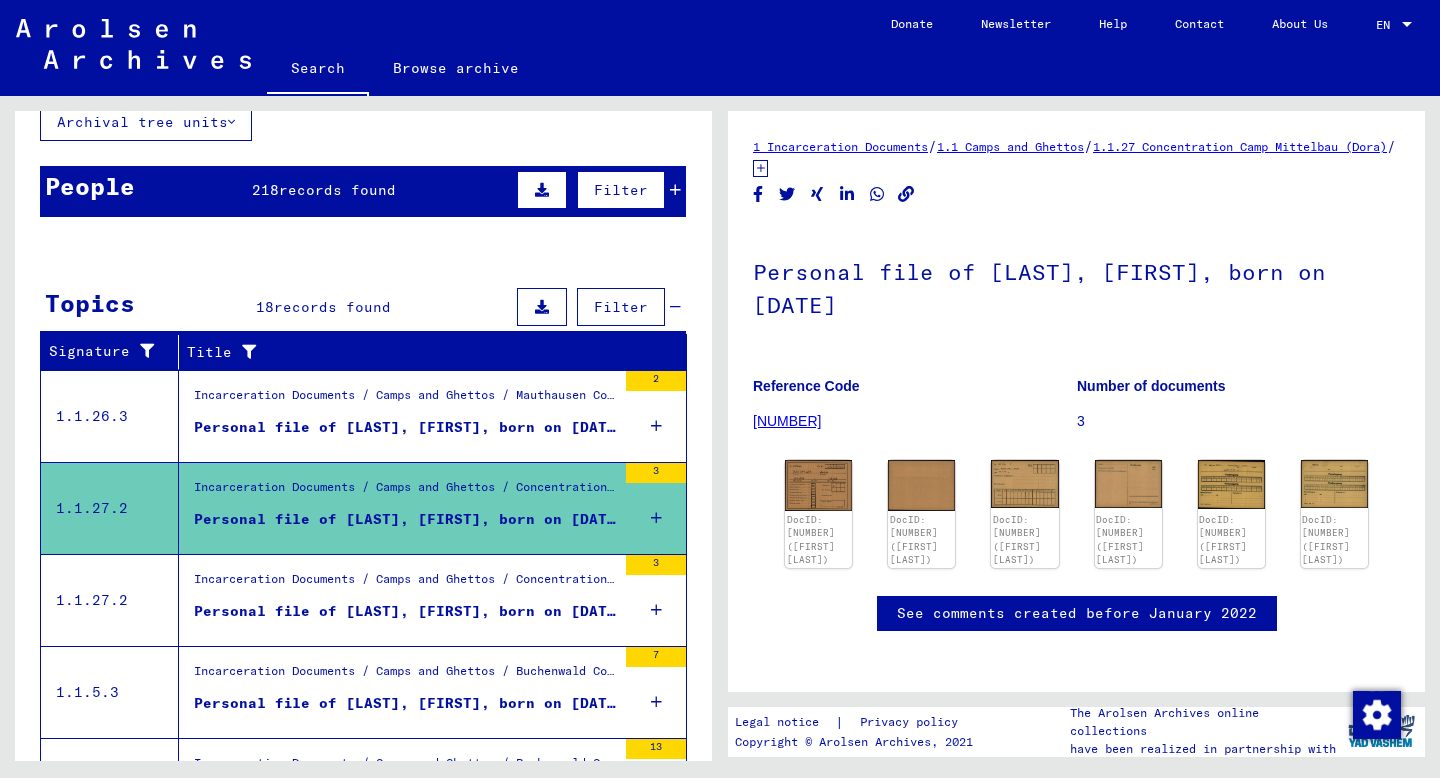 scroll, scrollTop: 0, scrollLeft: 0, axis: both 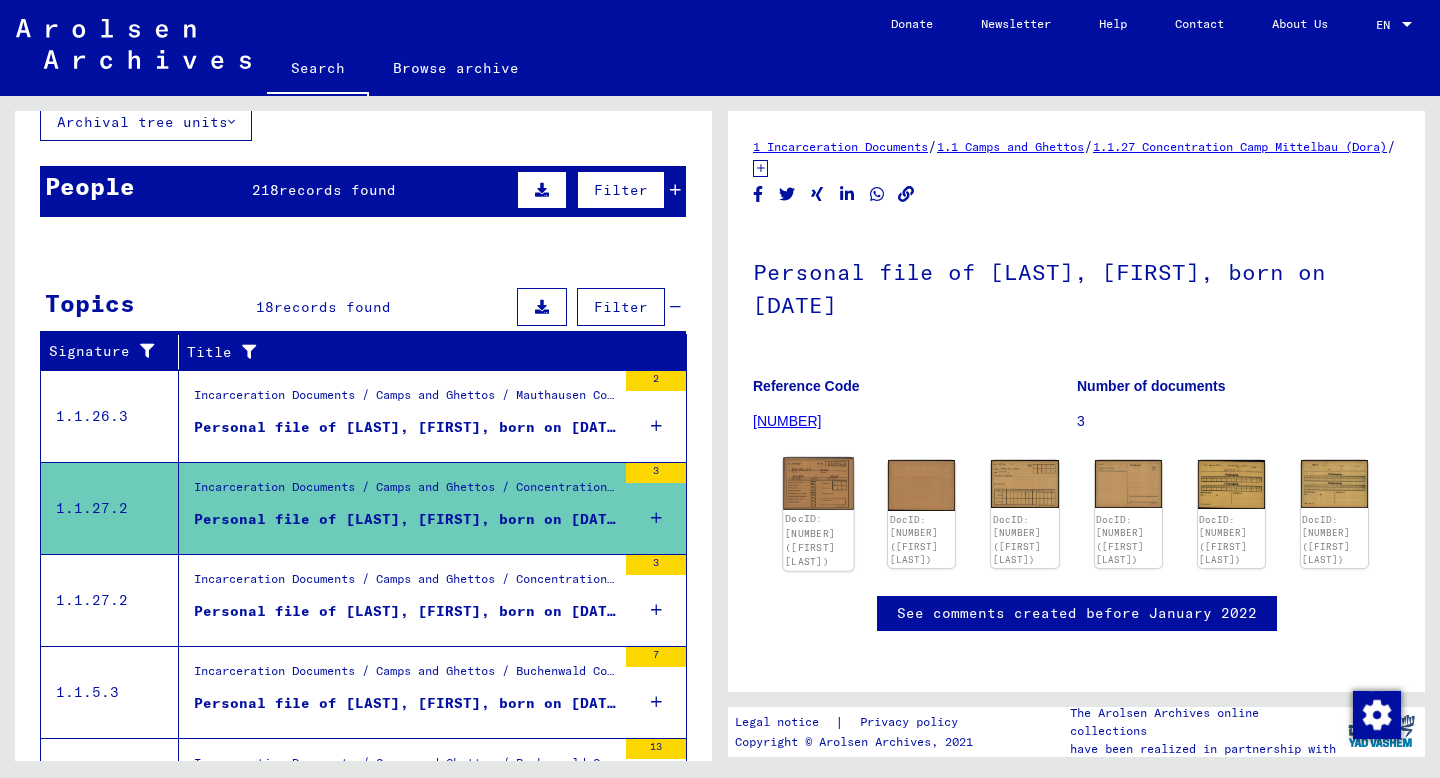 click 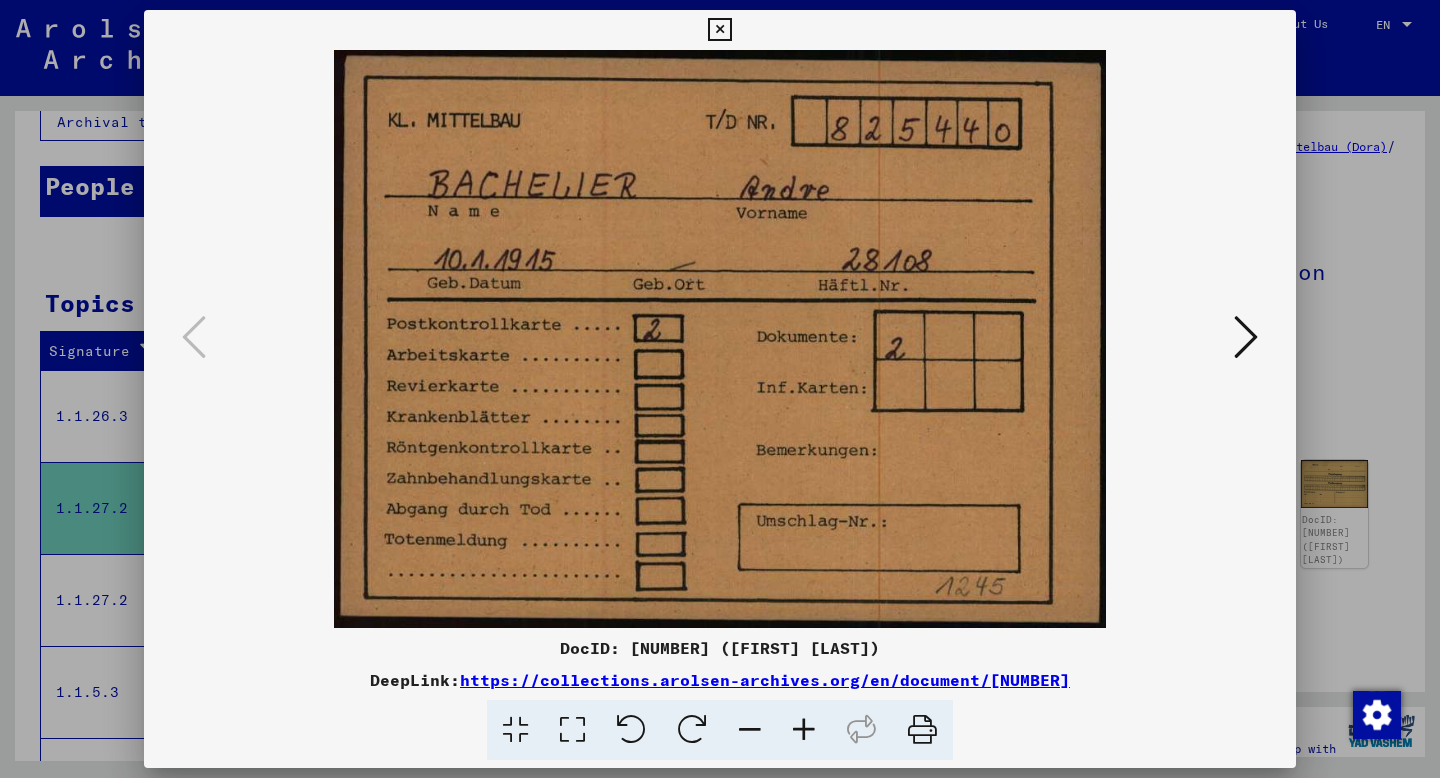 click at bounding box center [720, 339] 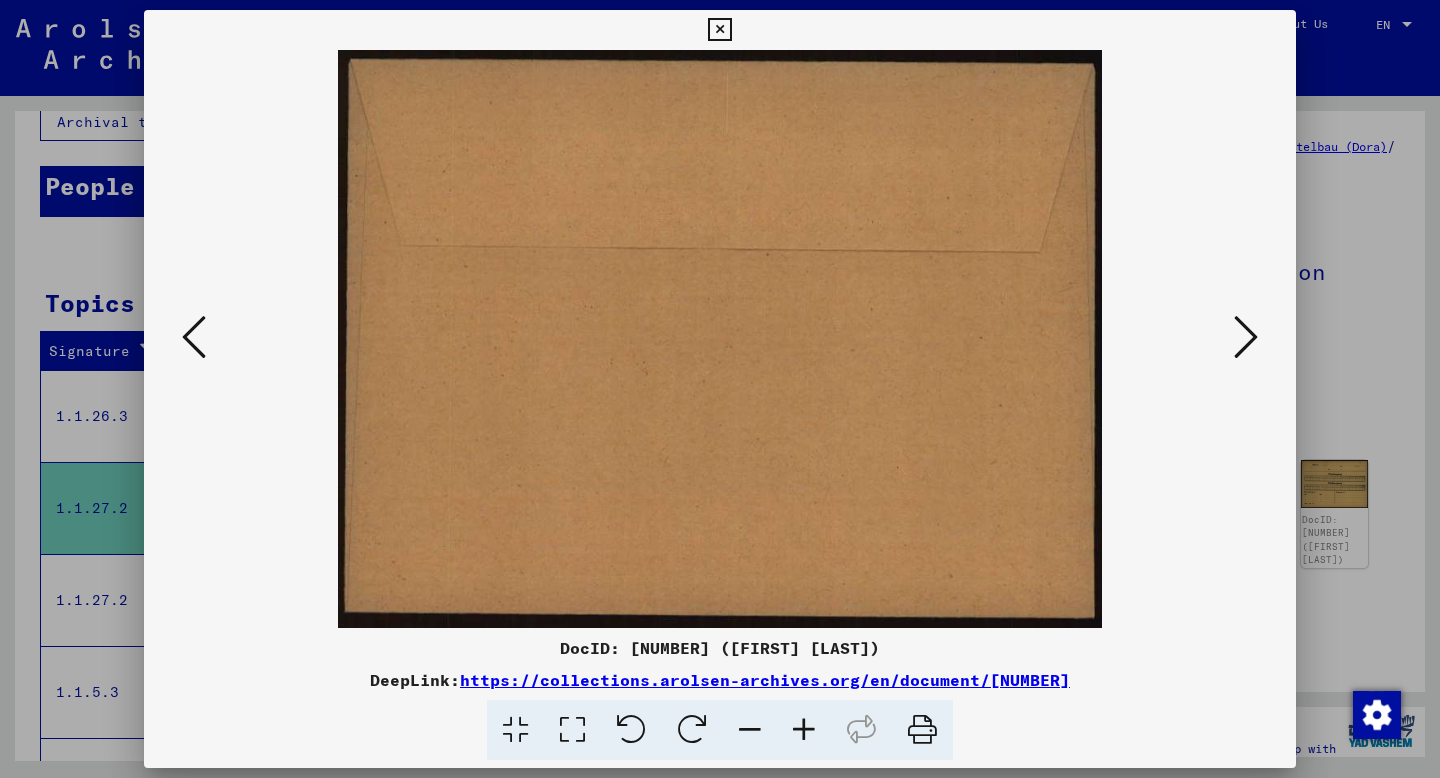 click at bounding box center (1246, 338) 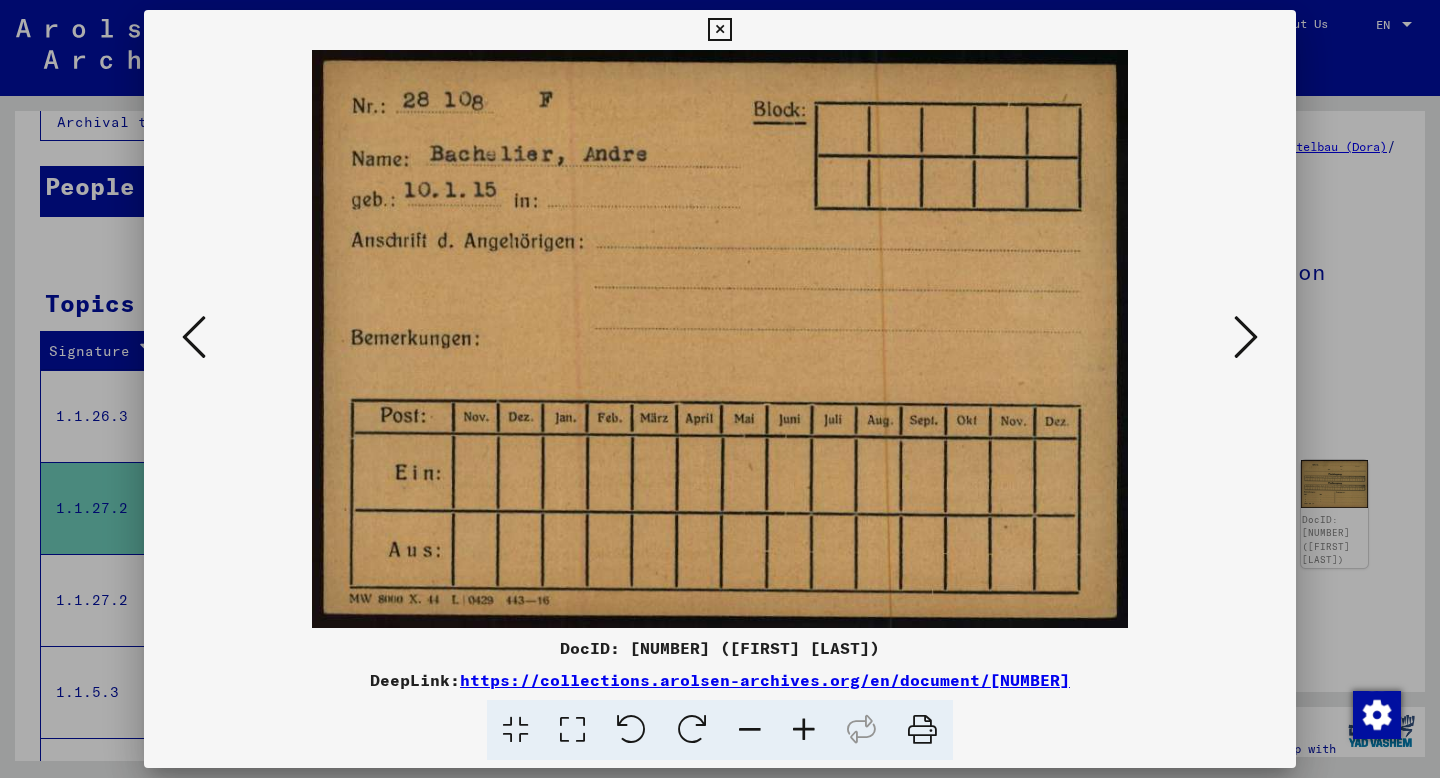 click at bounding box center (1246, 337) 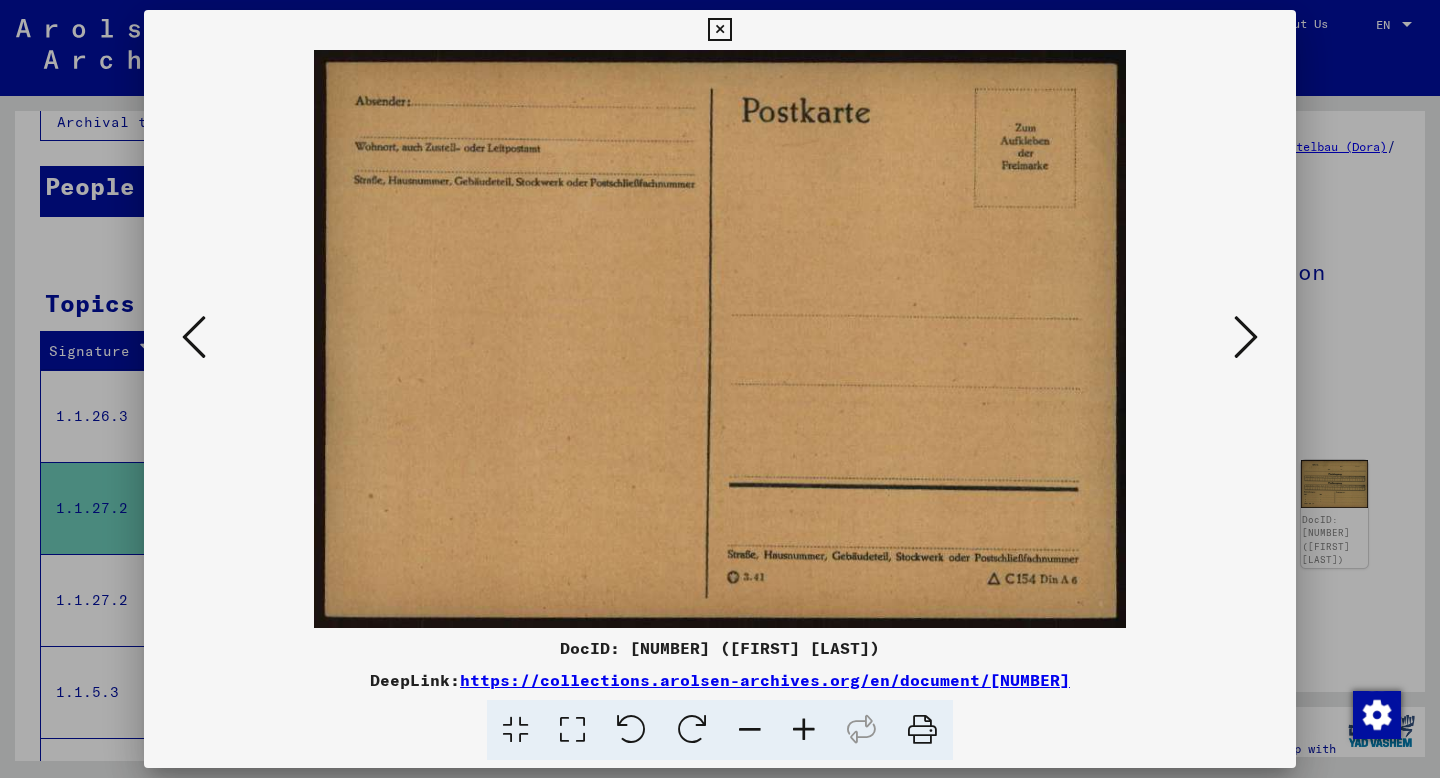click at bounding box center [1246, 337] 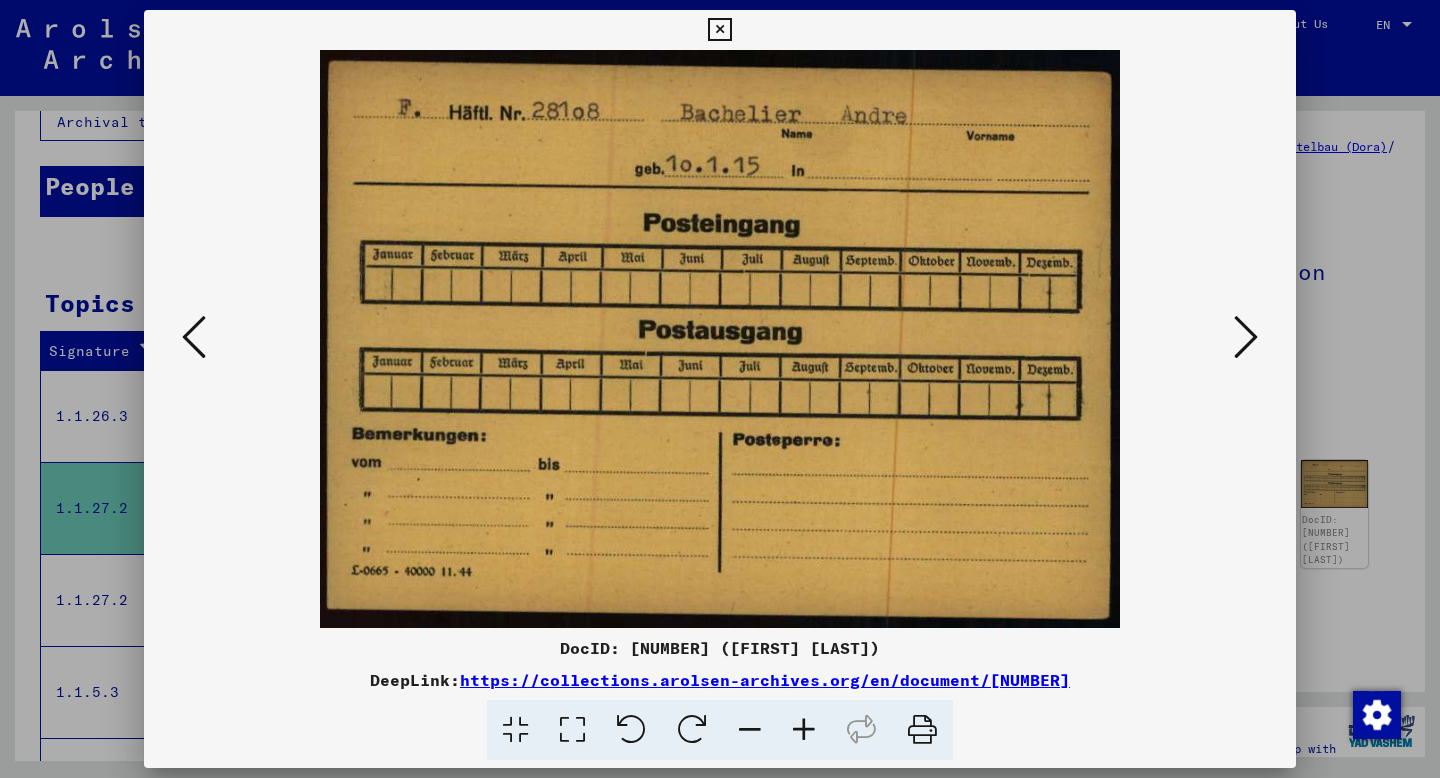 click at bounding box center [1246, 337] 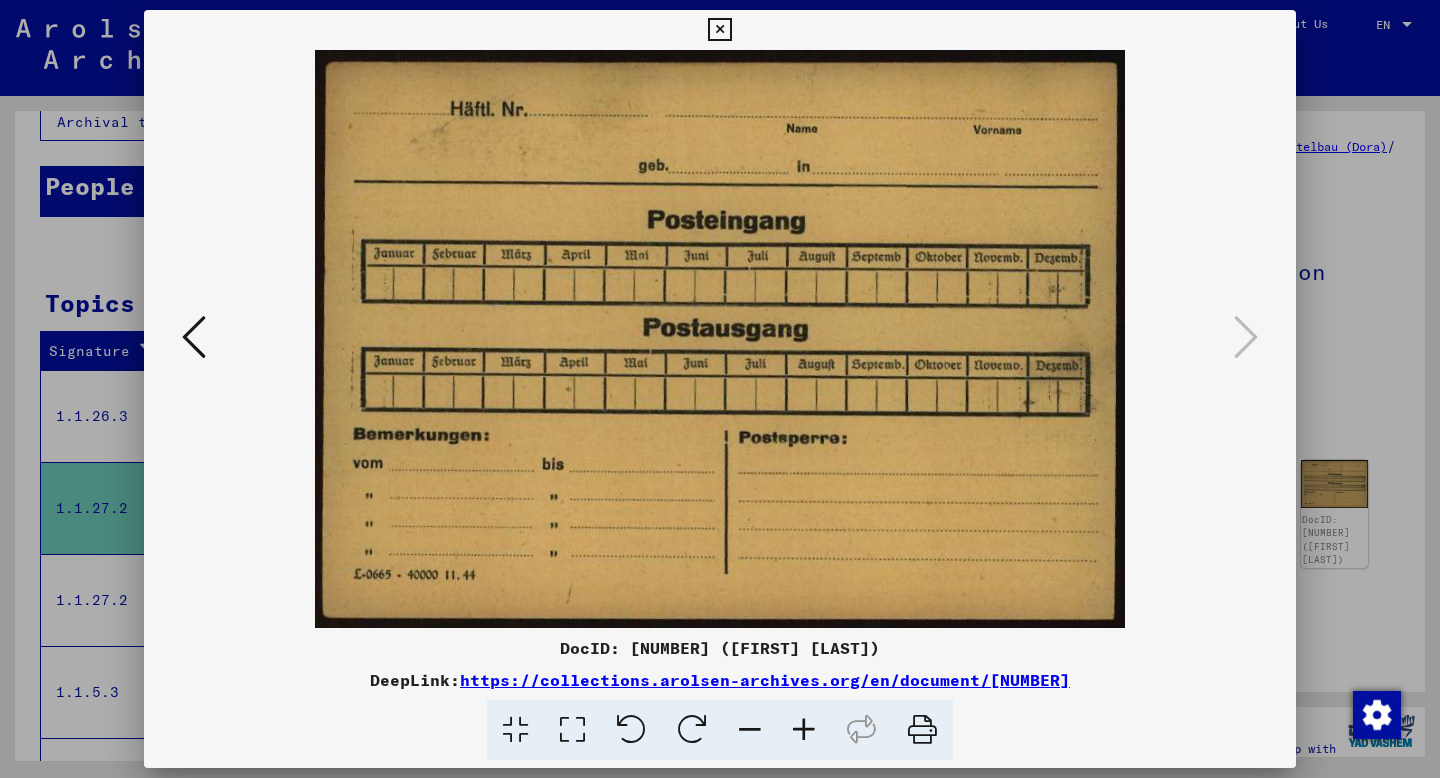 click at bounding box center [720, 389] 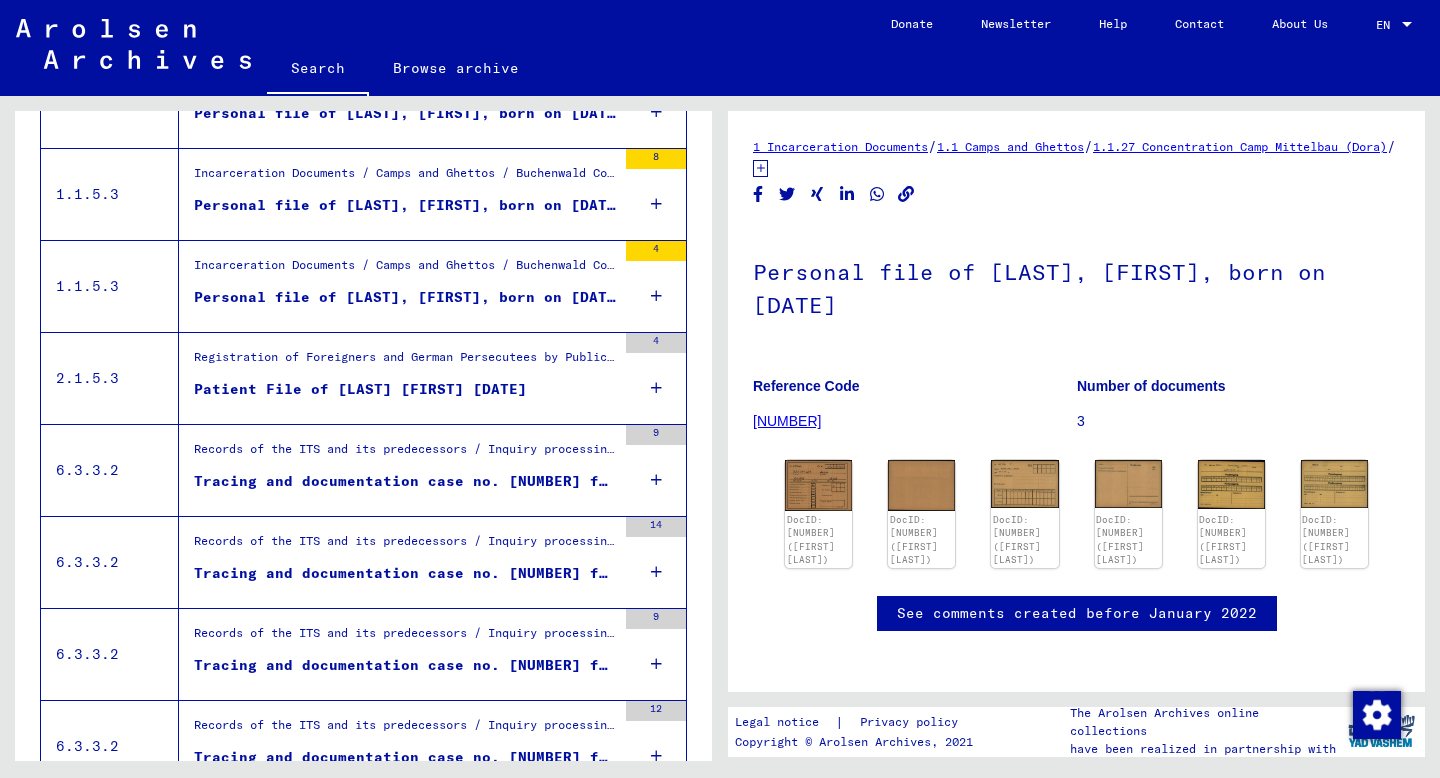 scroll, scrollTop: 935, scrollLeft: 0, axis: vertical 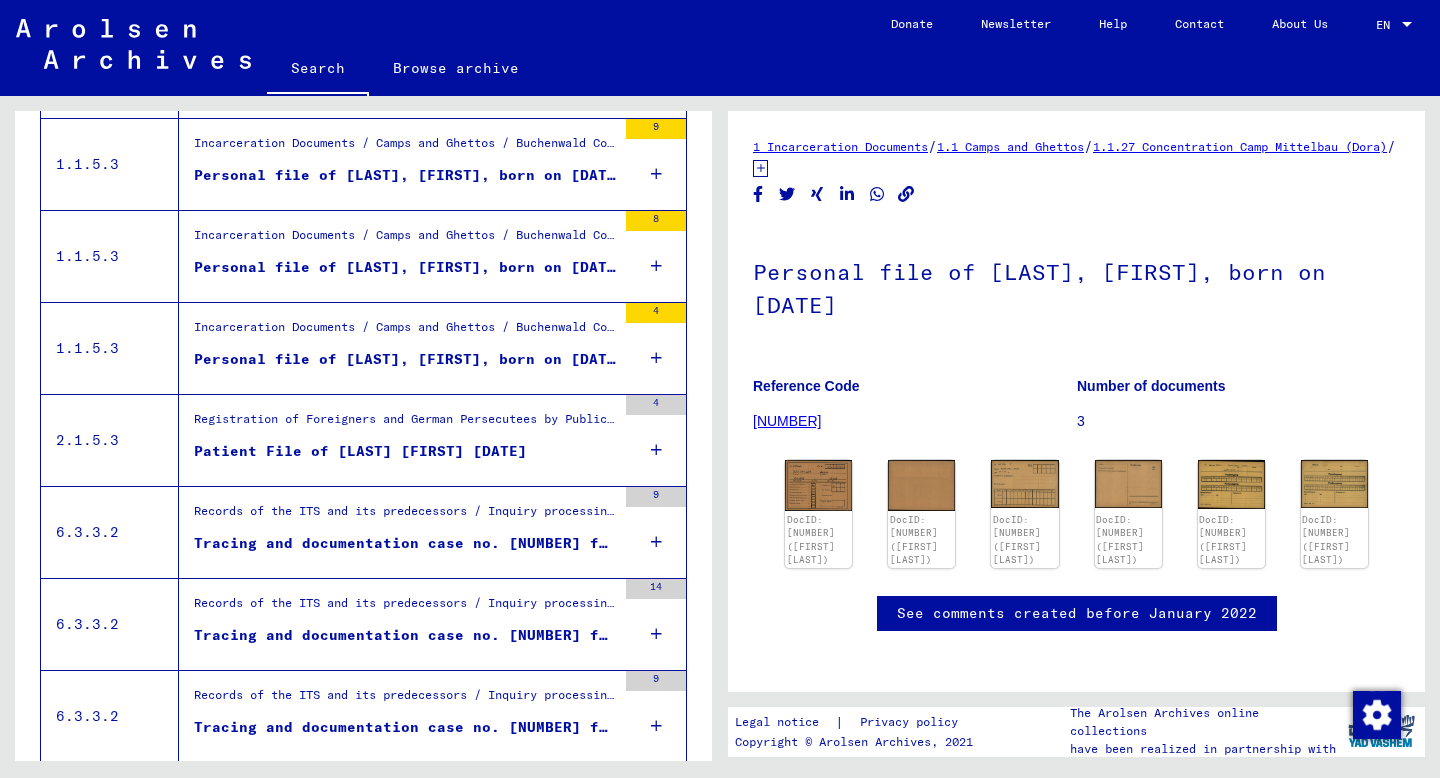 click on "Patient File of [LAST] [FIRST] [DATE]" at bounding box center (360, 451) 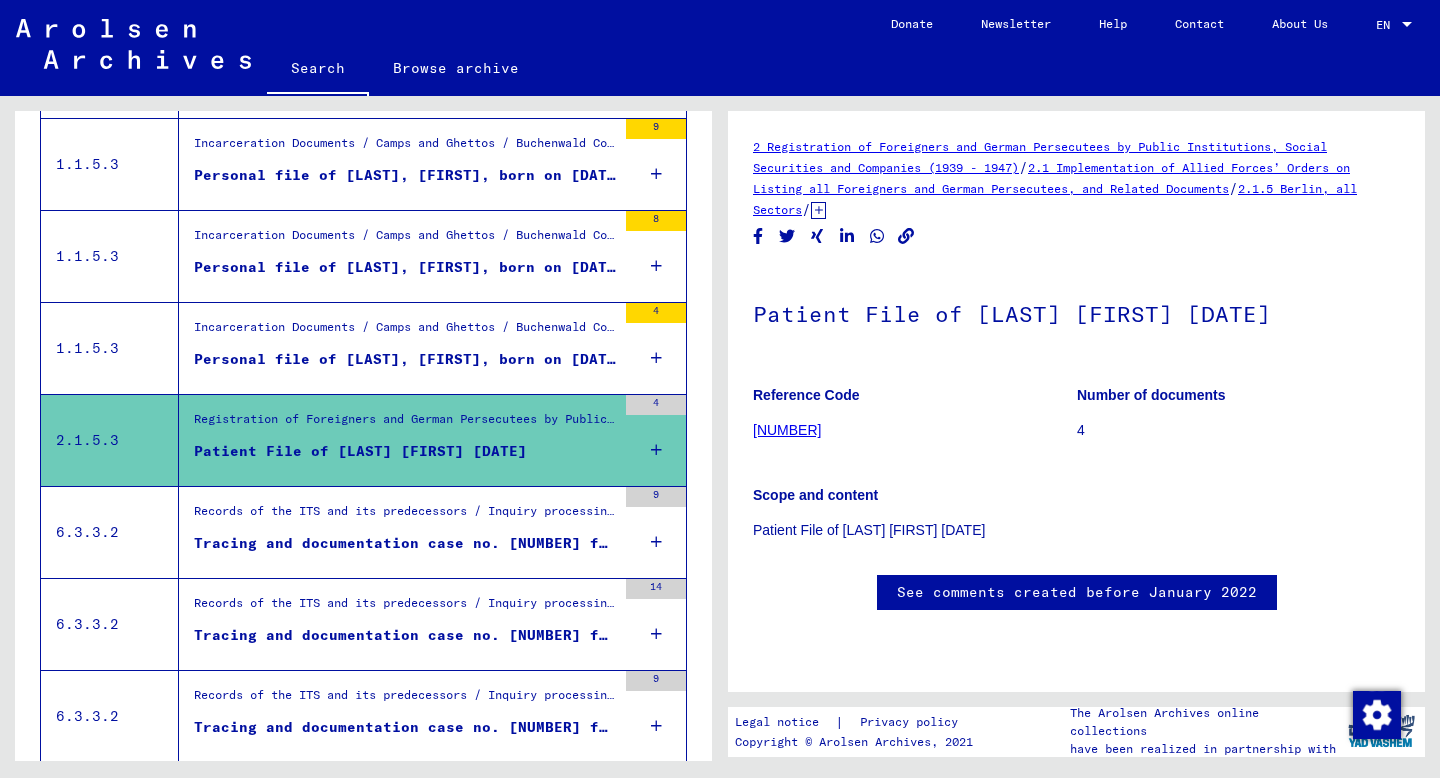 scroll, scrollTop: 0, scrollLeft: 0, axis: both 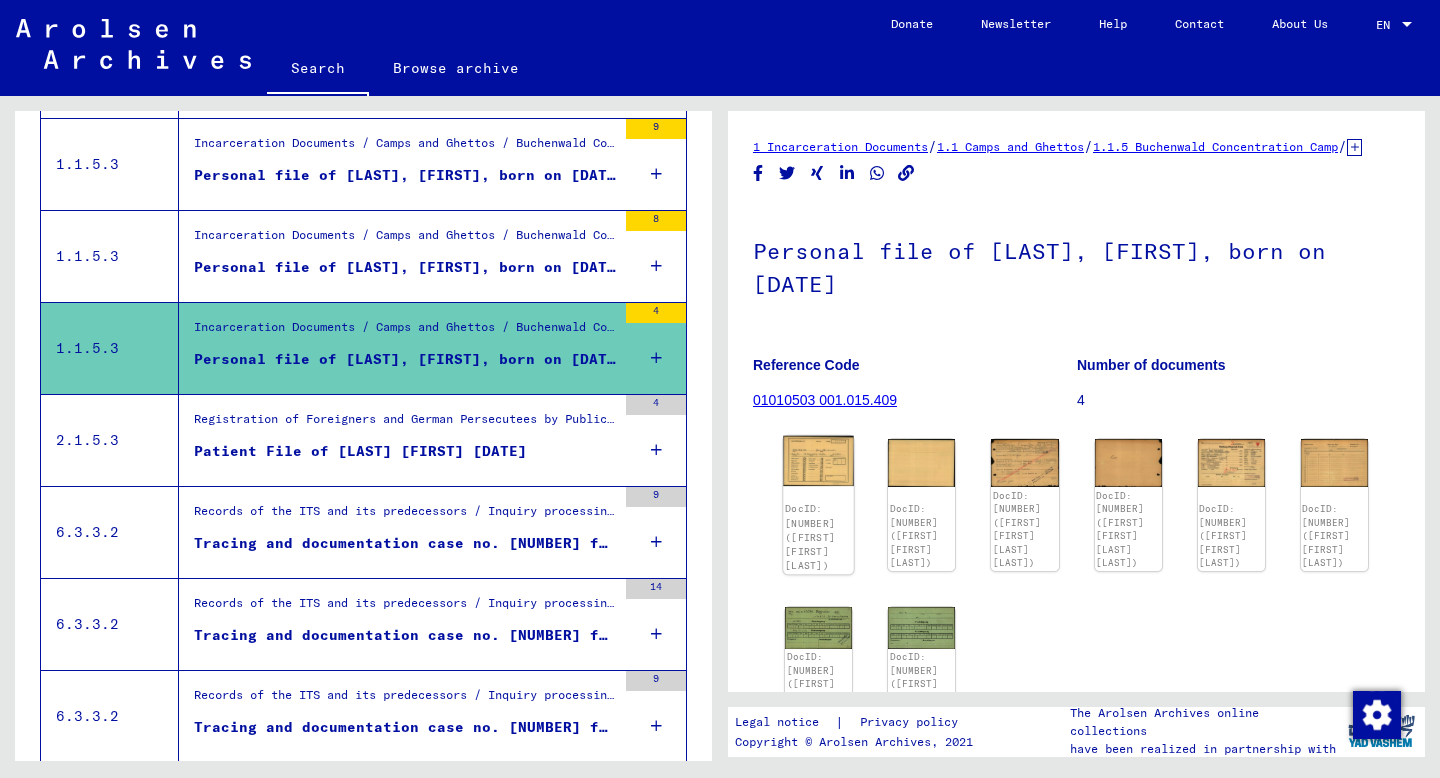 click 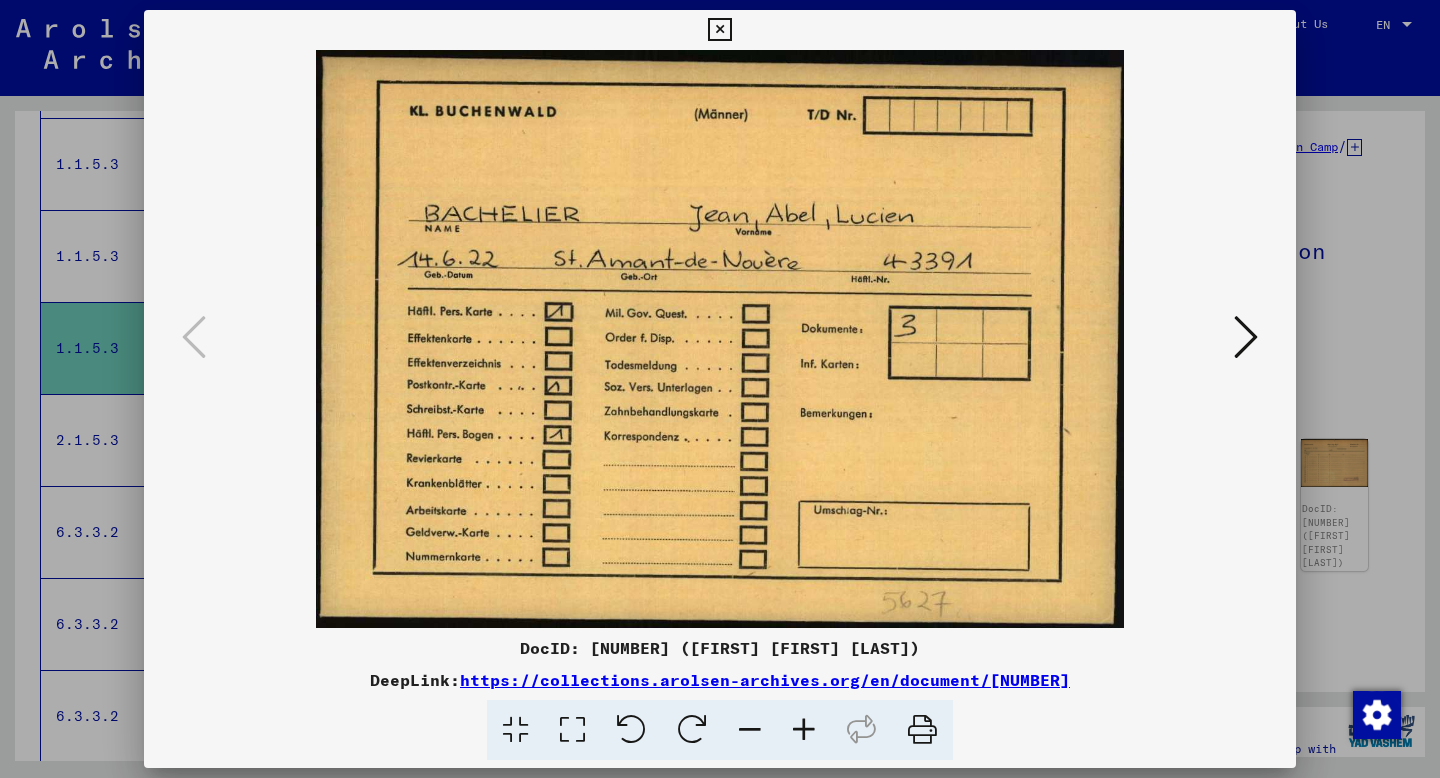 click at bounding box center (1246, 337) 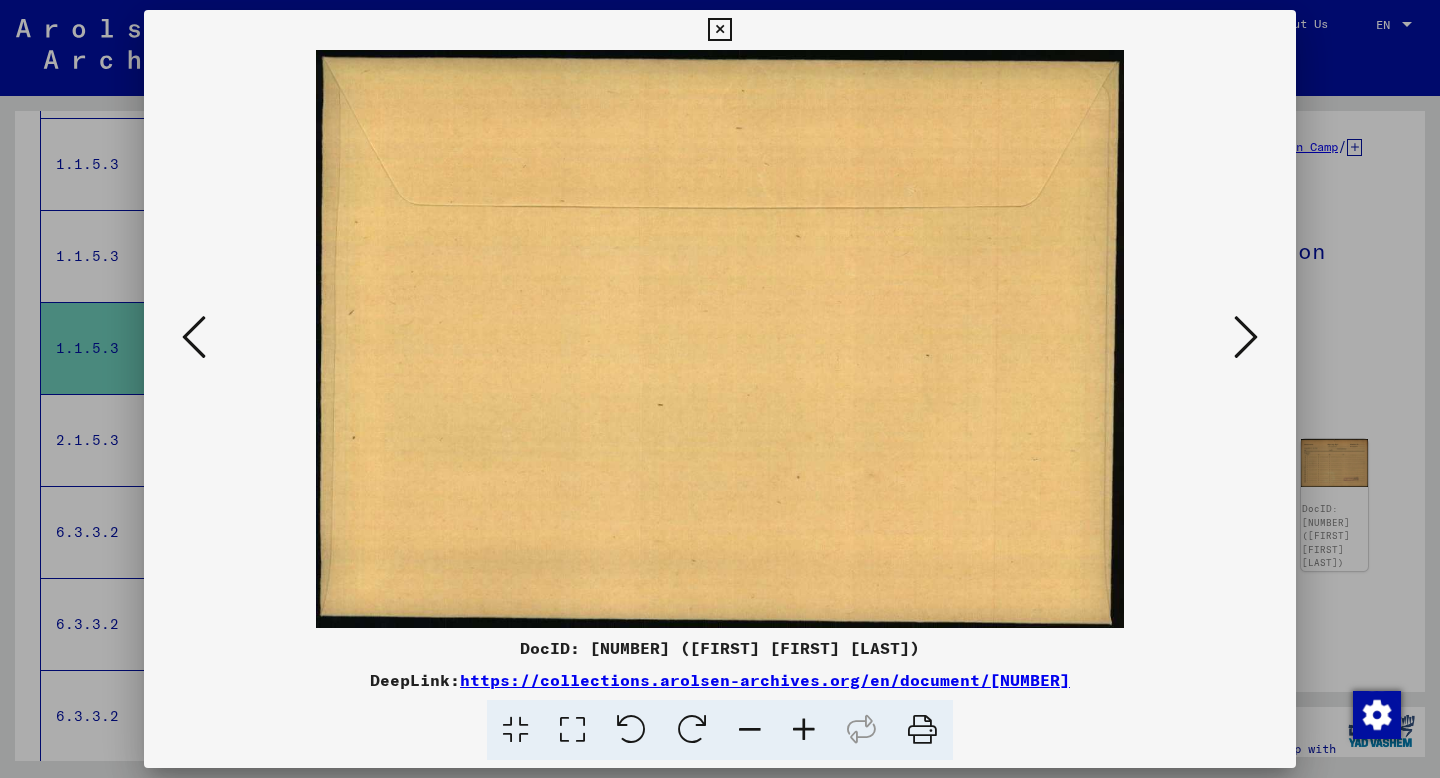 click at bounding box center [1246, 337] 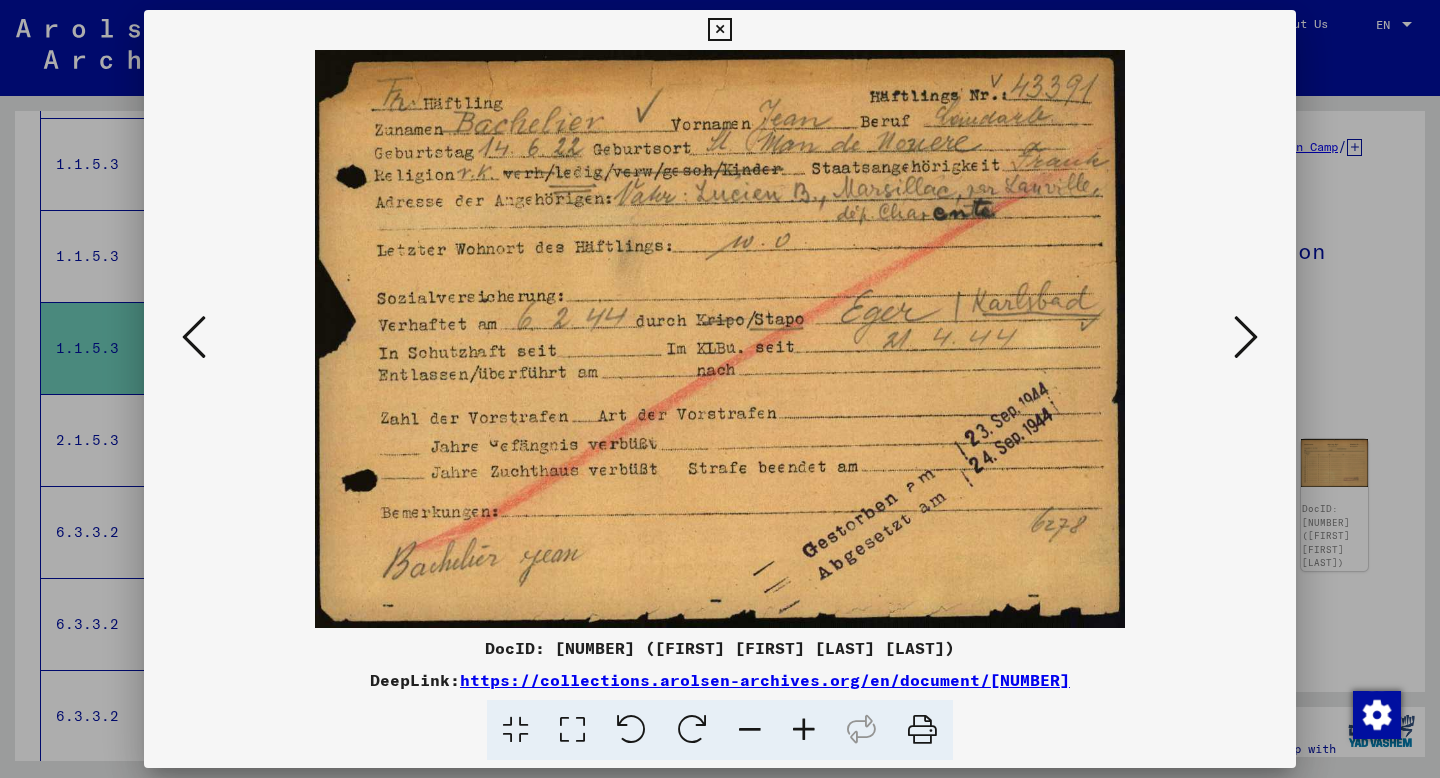 click at bounding box center [1246, 337] 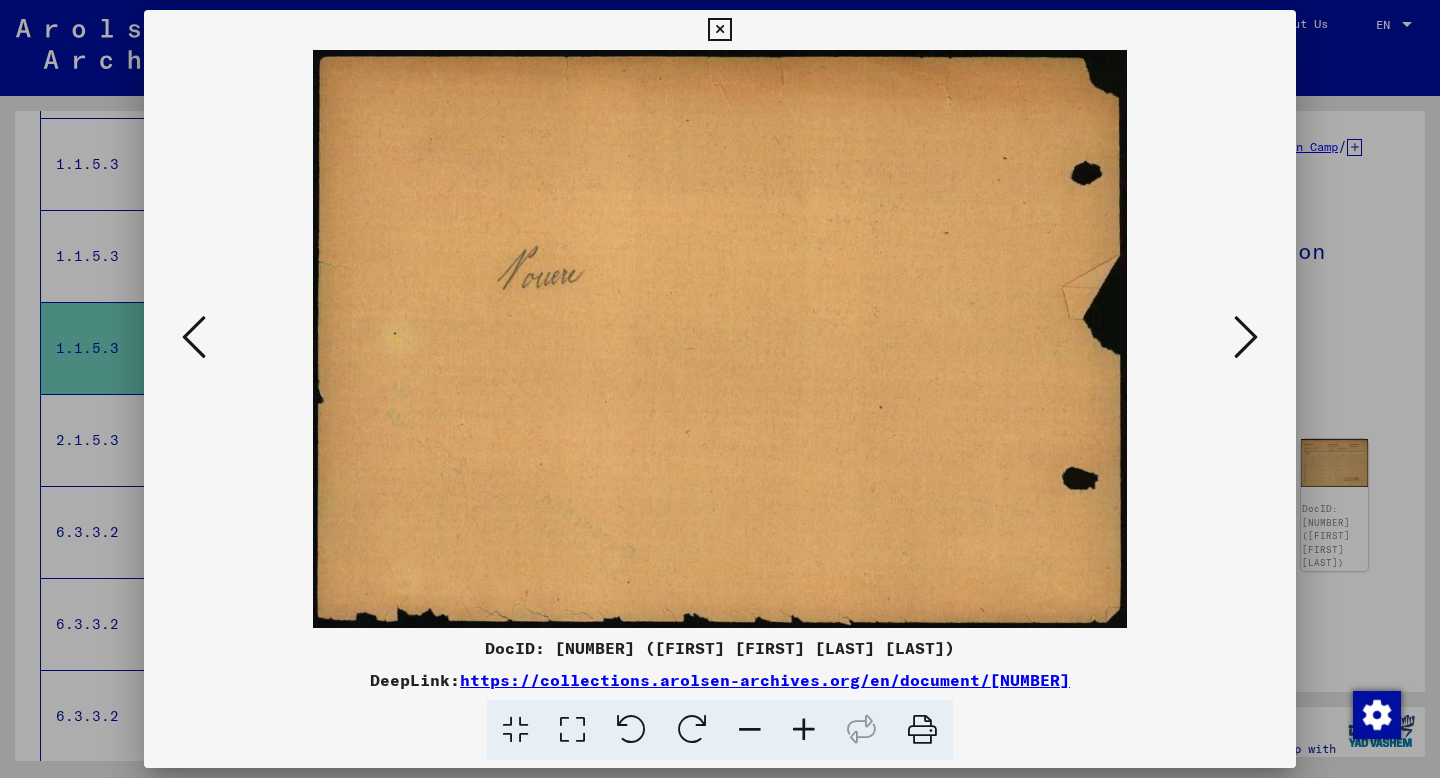 click at bounding box center (1246, 337) 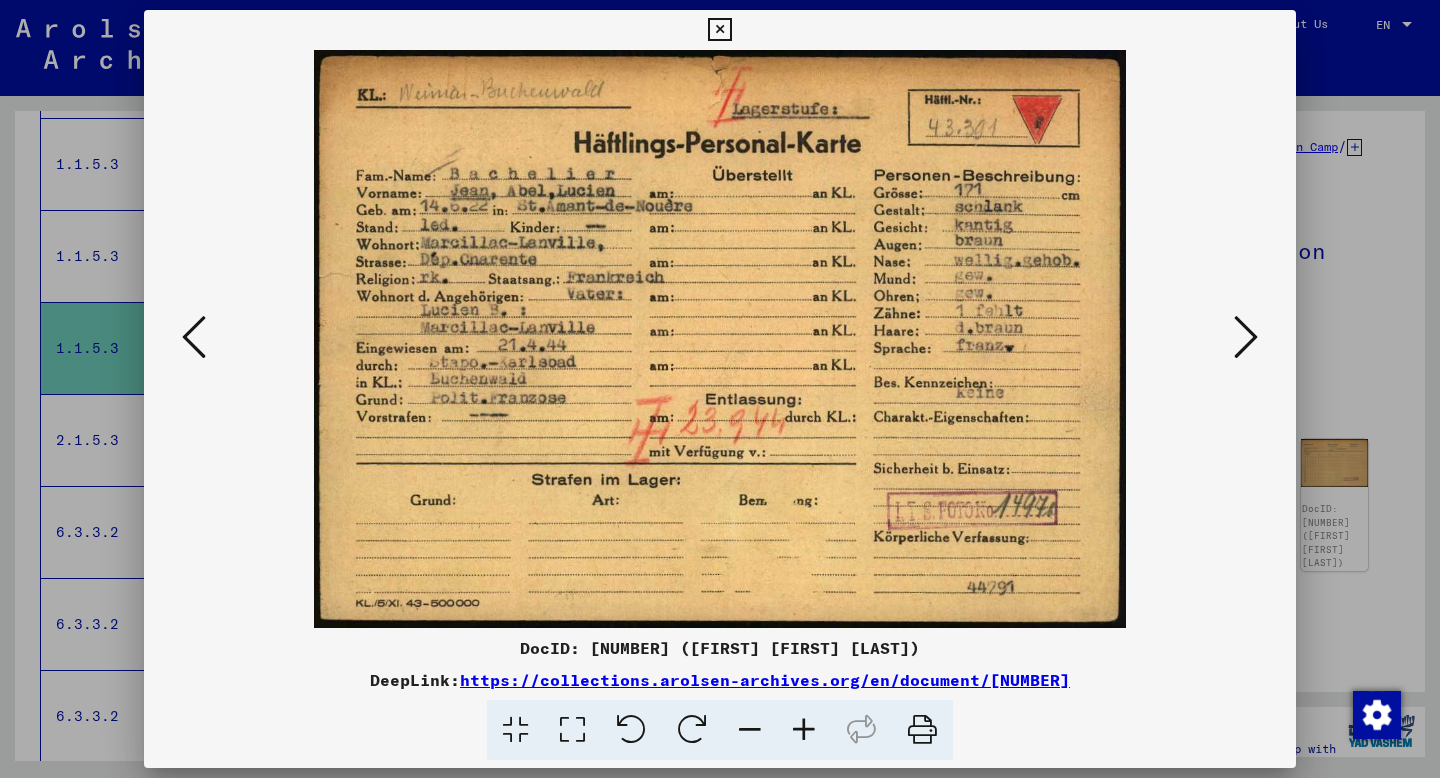 click at bounding box center [1246, 337] 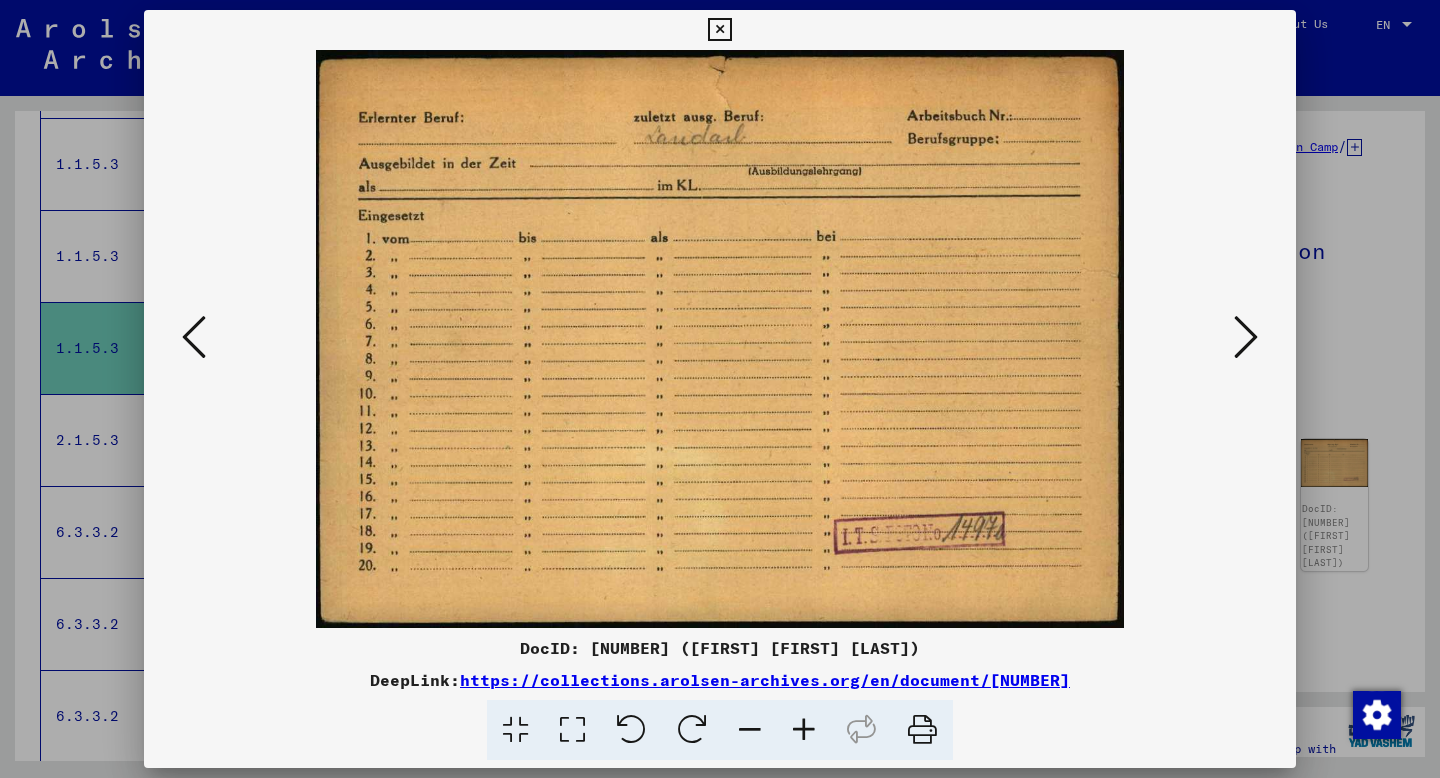 click at bounding box center (1246, 337) 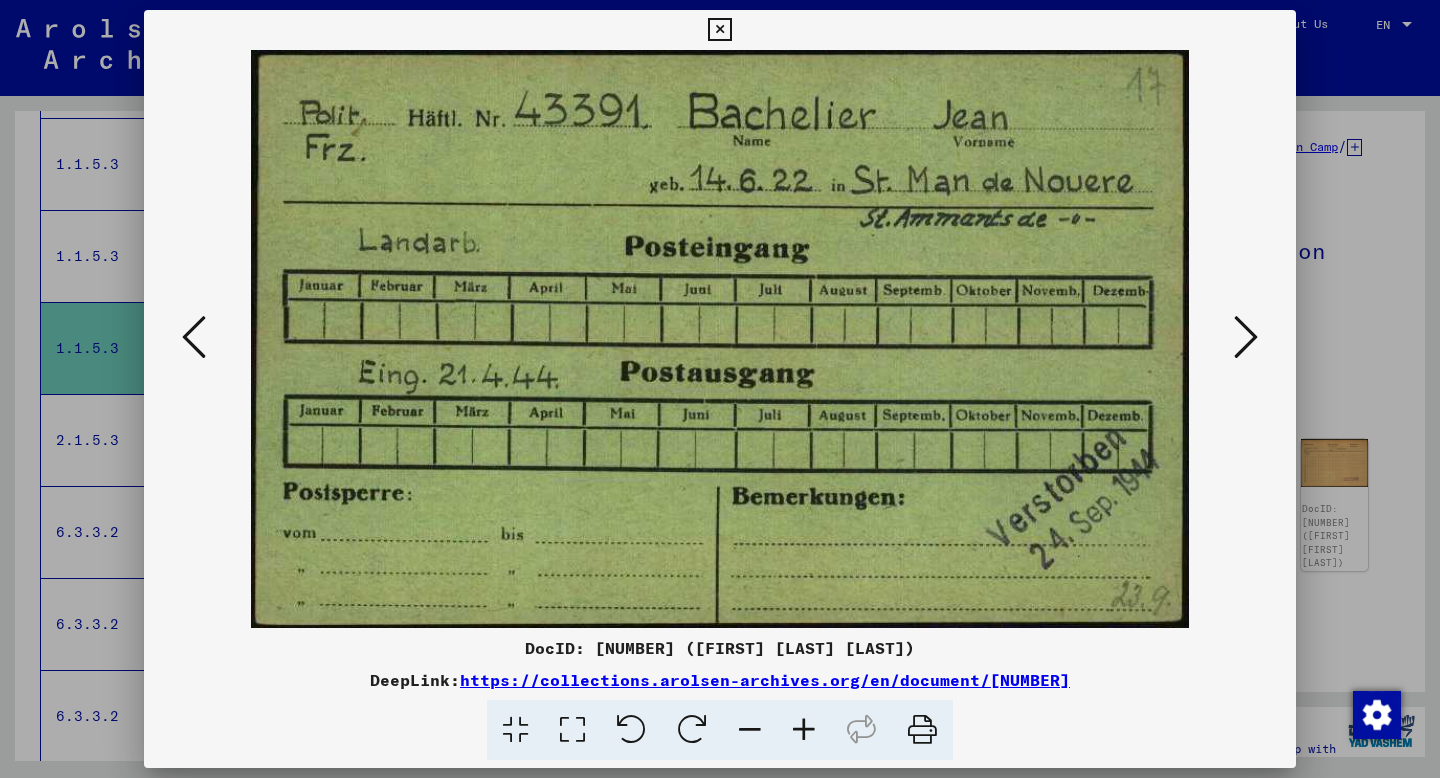 click at bounding box center [720, 389] 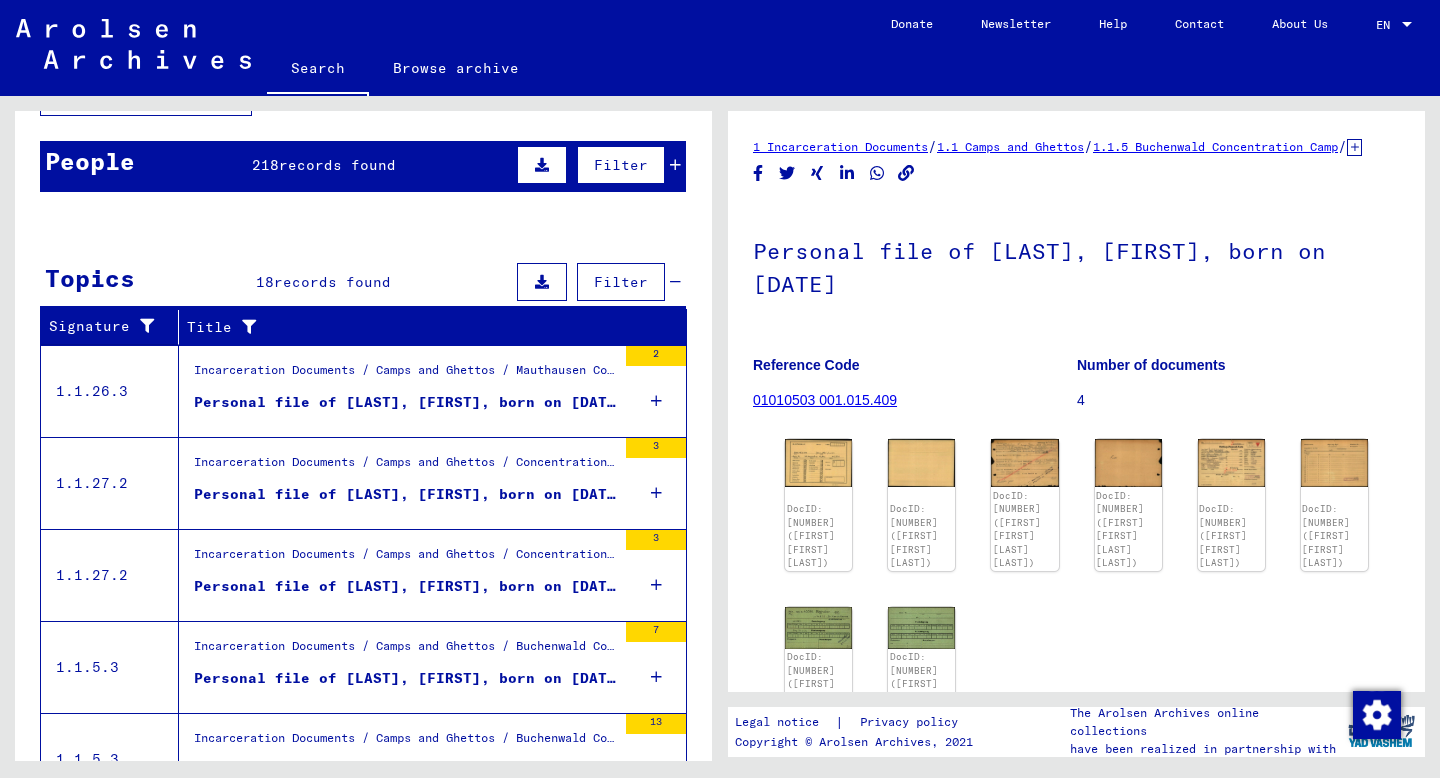 scroll, scrollTop: 0, scrollLeft: 0, axis: both 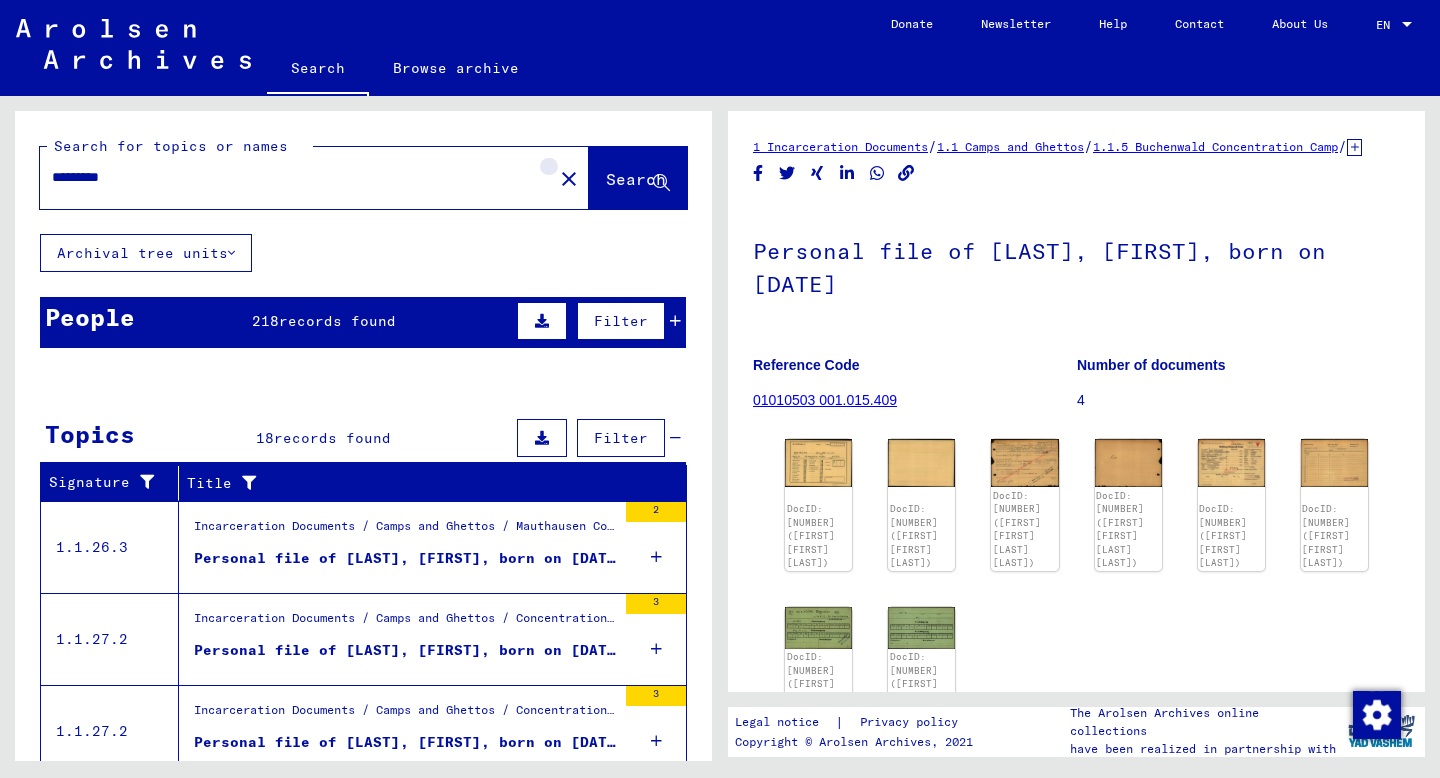 click on "close" 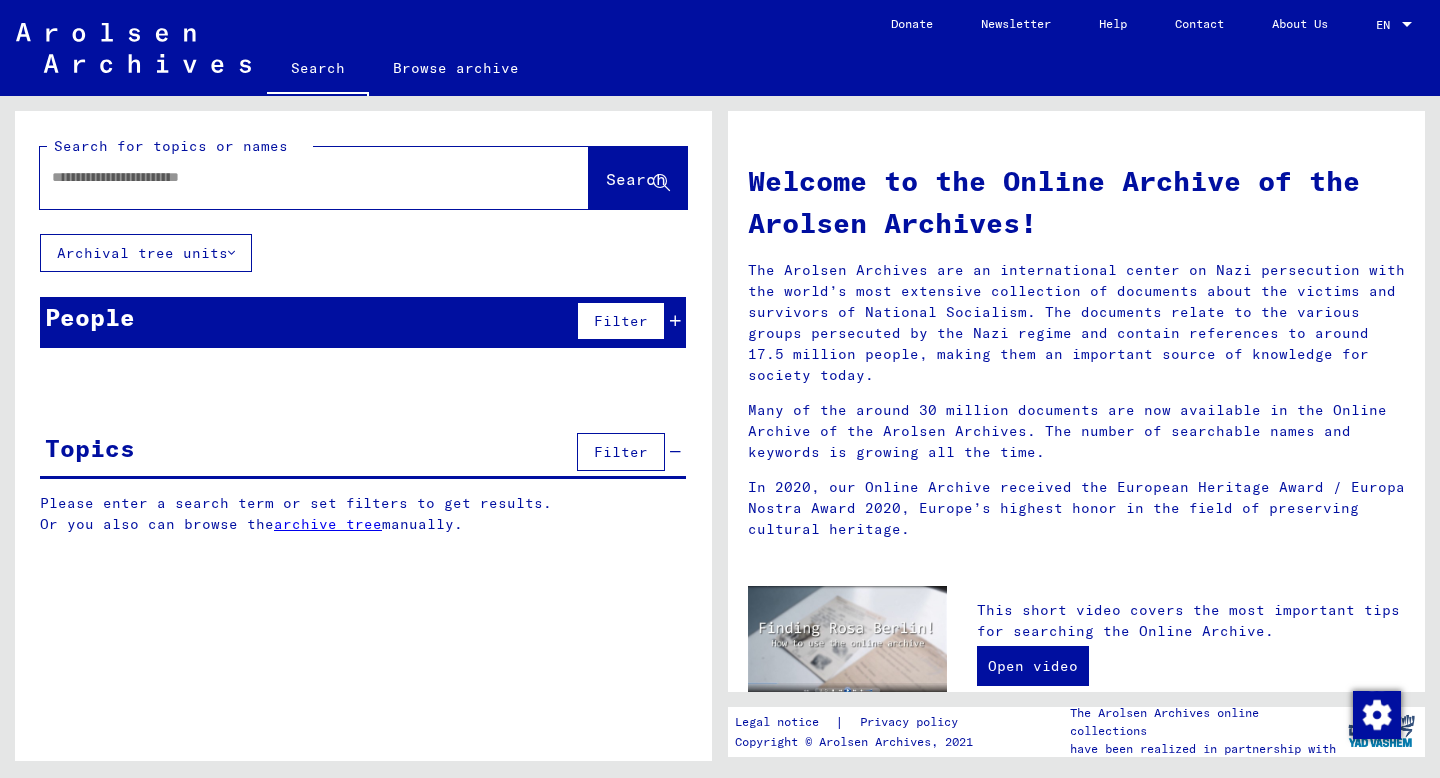 click at bounding box center [290, 177] 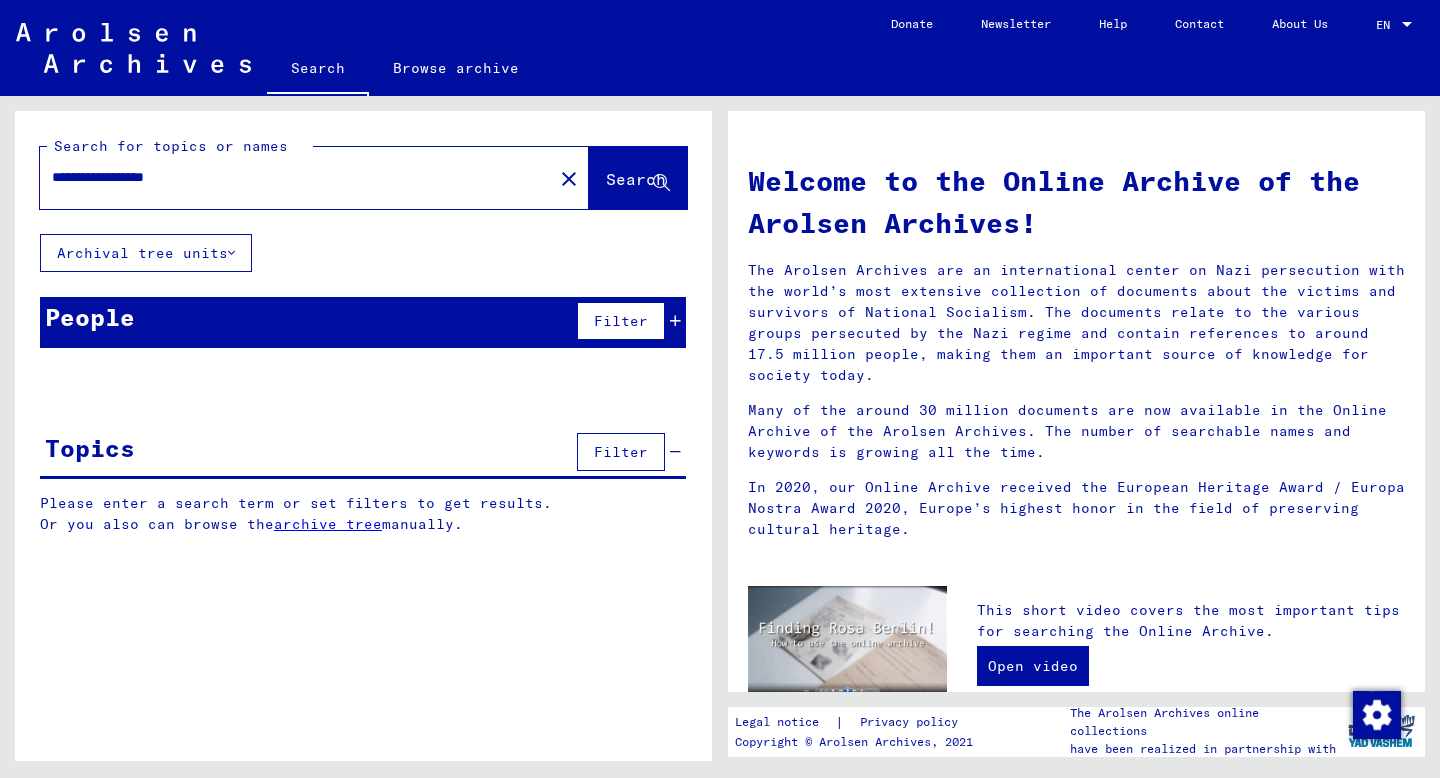 type on "**********" 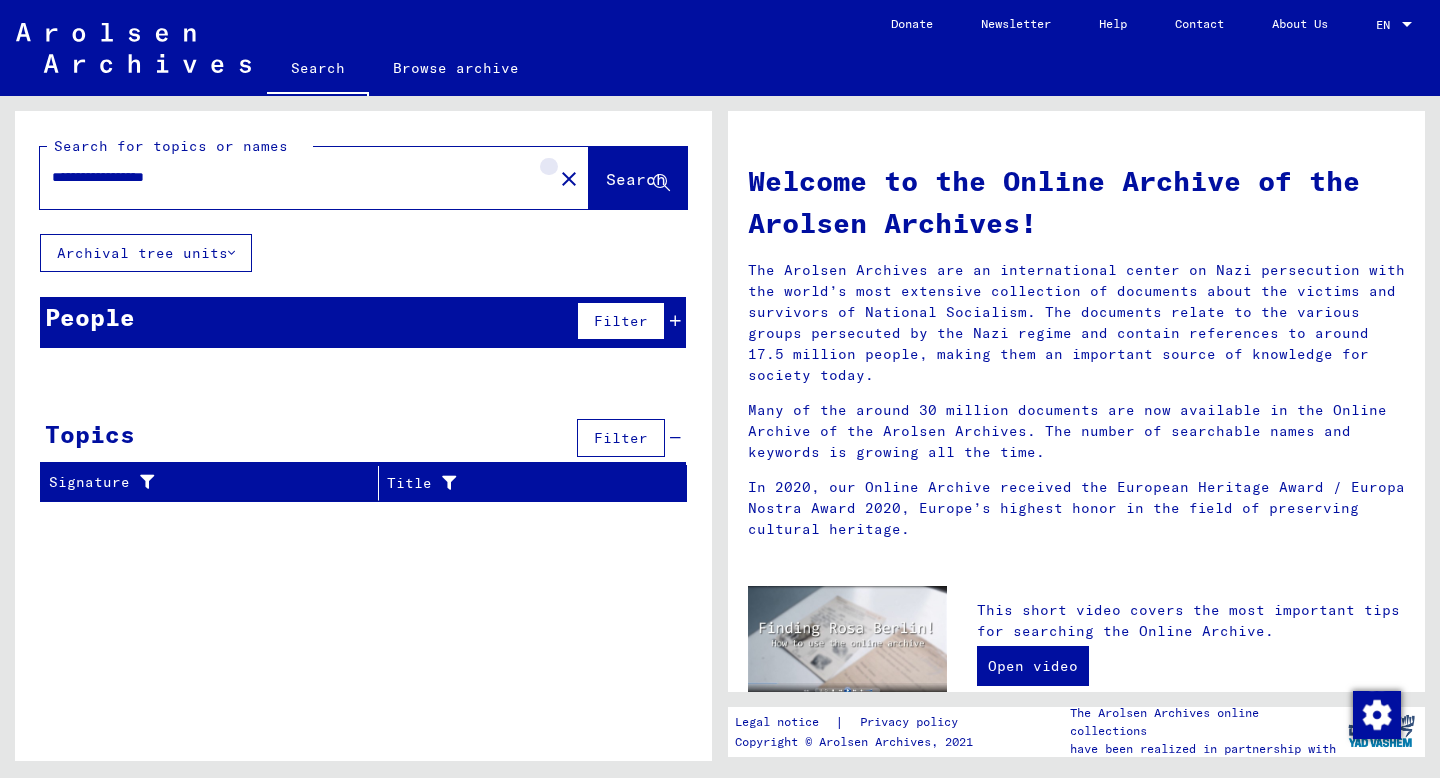 click on "close" 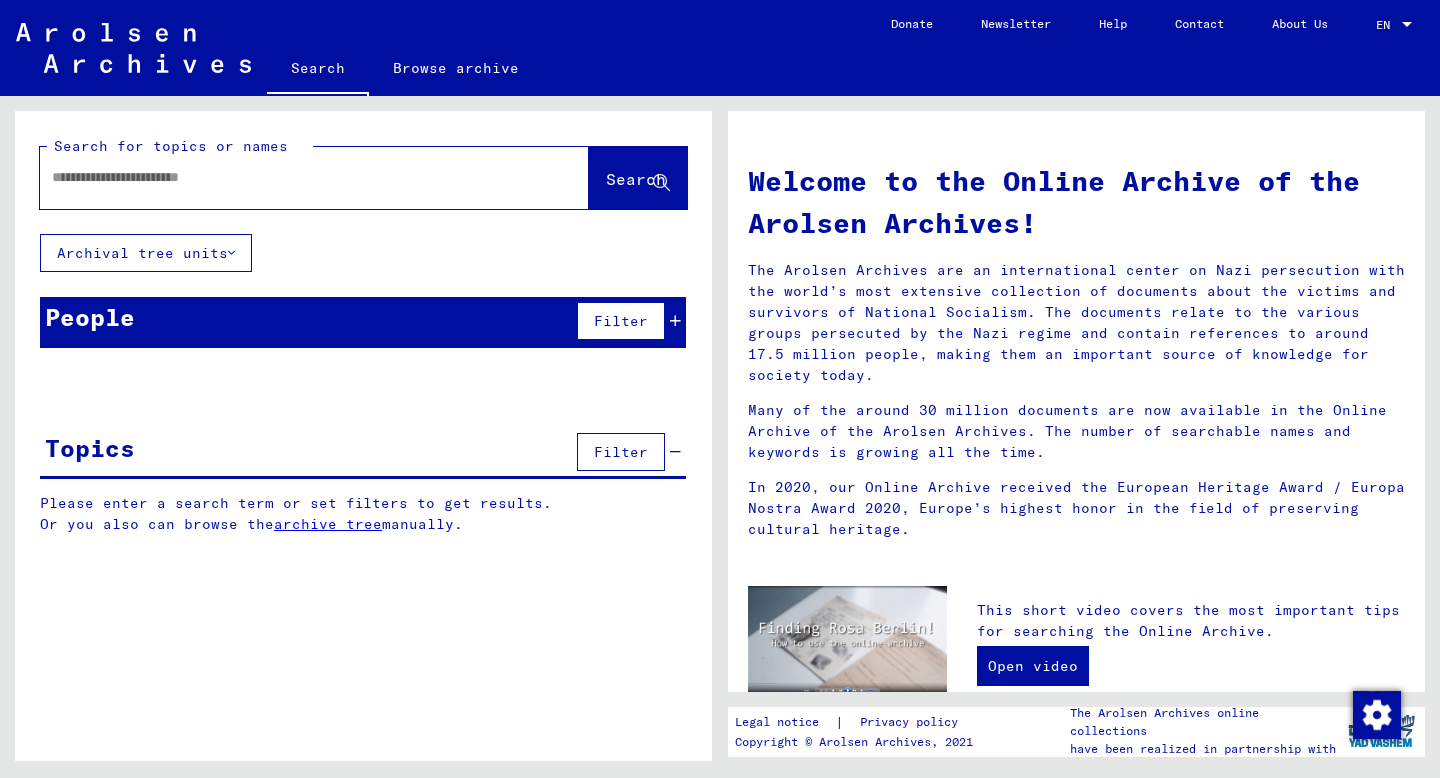 click 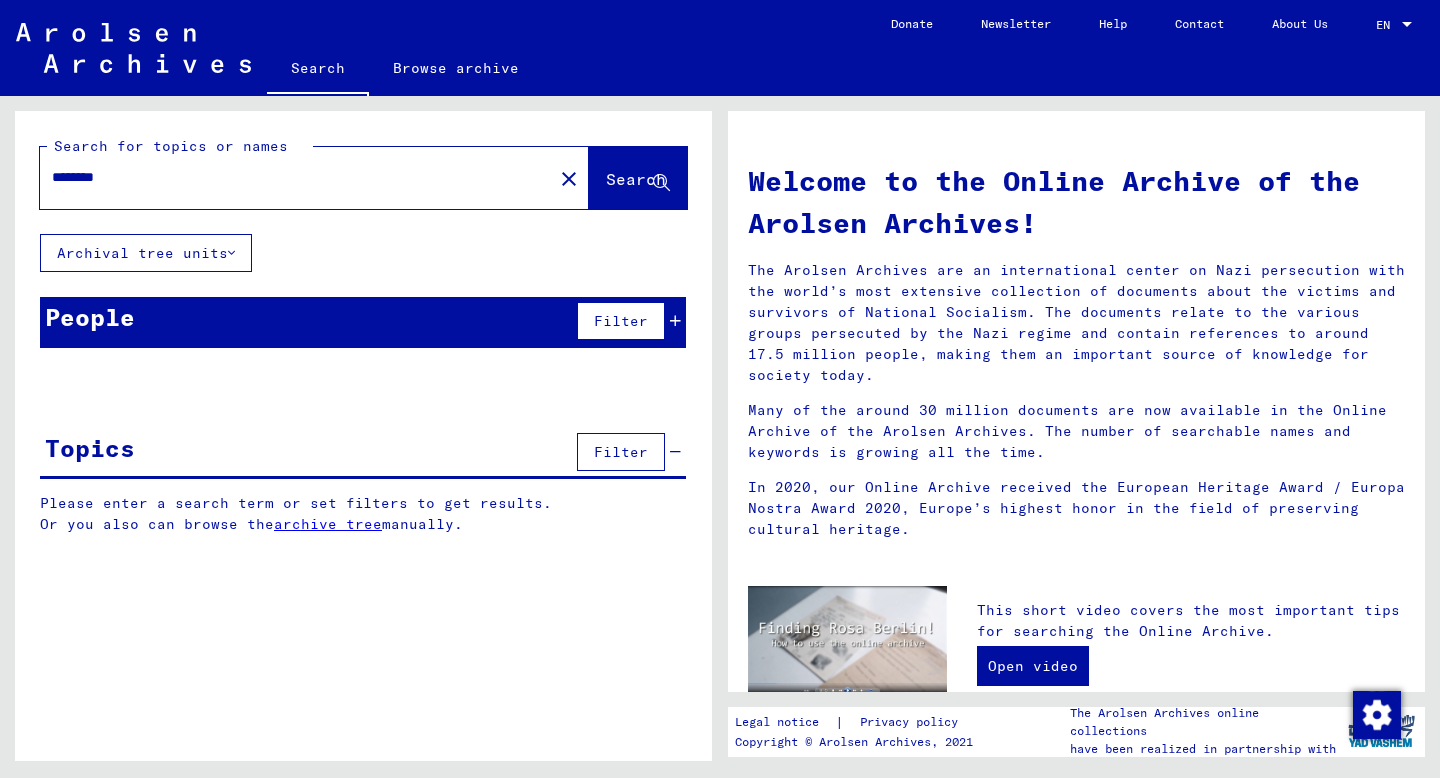 type on "*******" 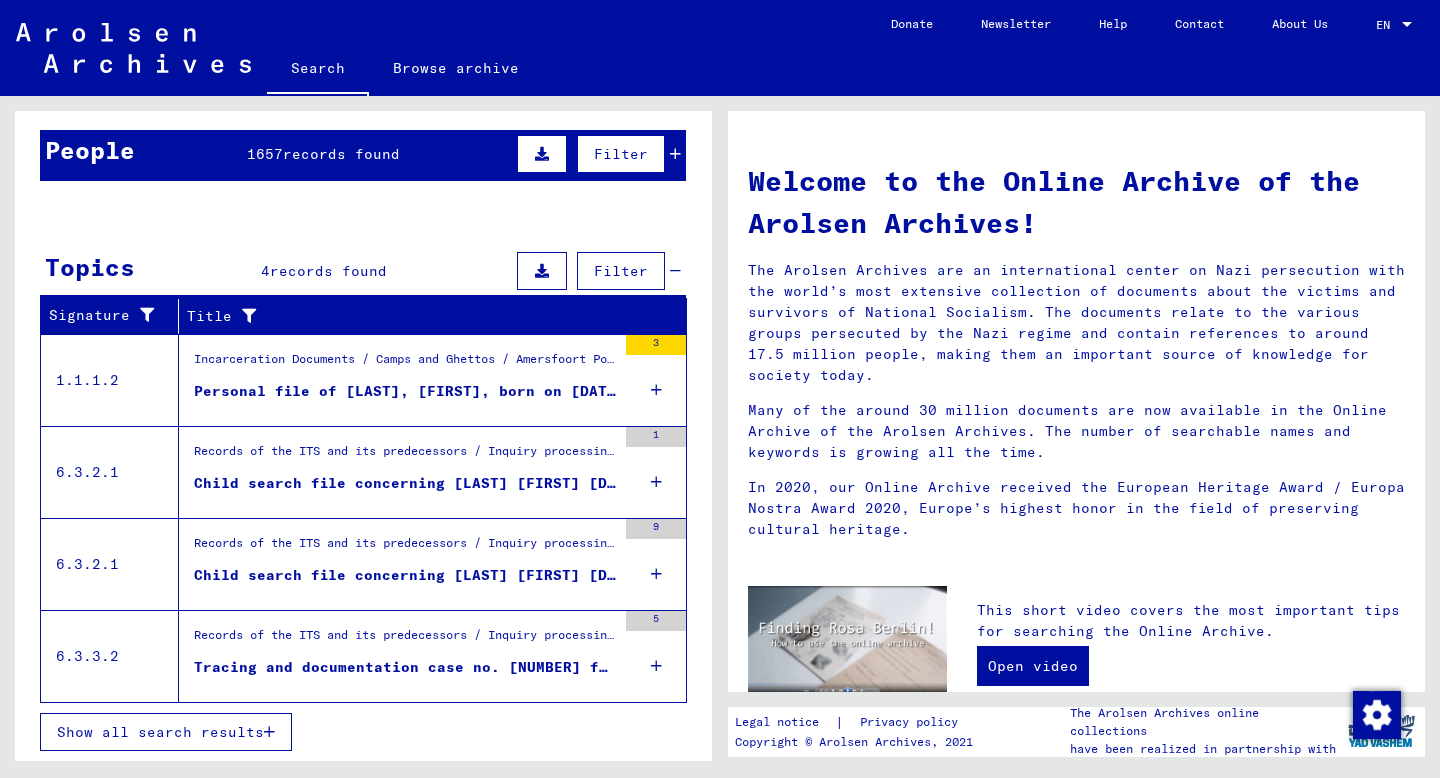 scroll, scrollTop: 162, scrollLeft: 0, axis: vertical 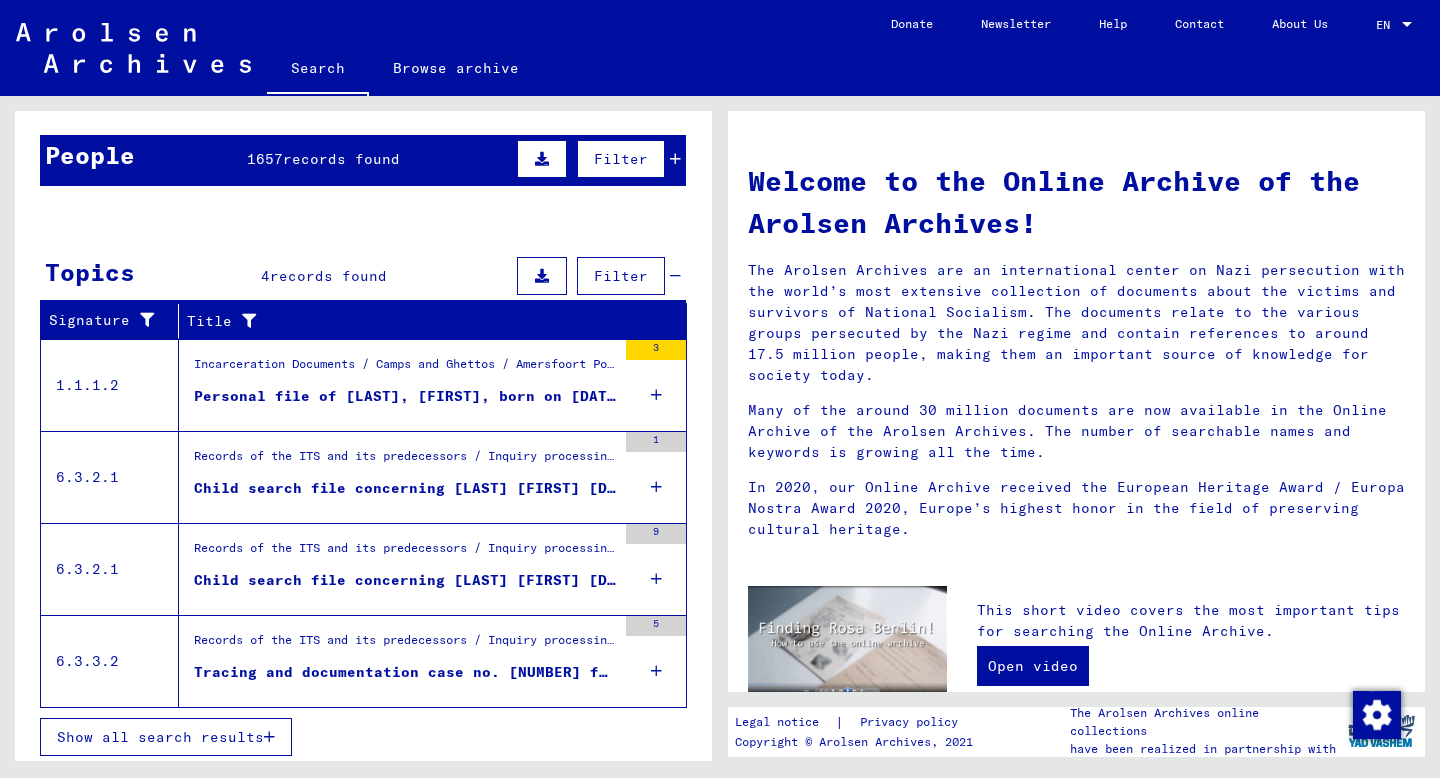 click on "Personal file of [LAST], [FIRST], born on [DATE]" at bounding box center (405, 396) 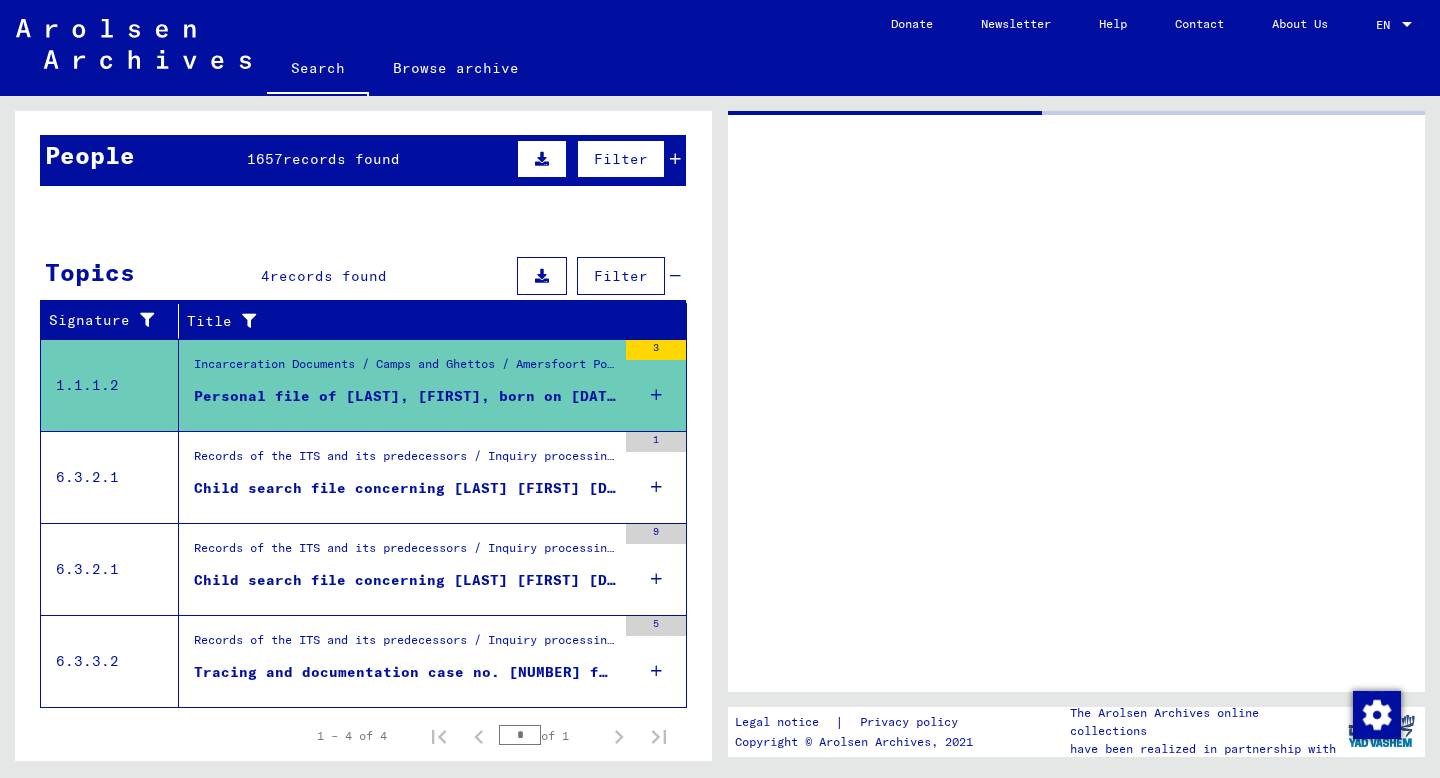 scroll, scrollTop: 167, scrollLeft: 0, axis: vertical 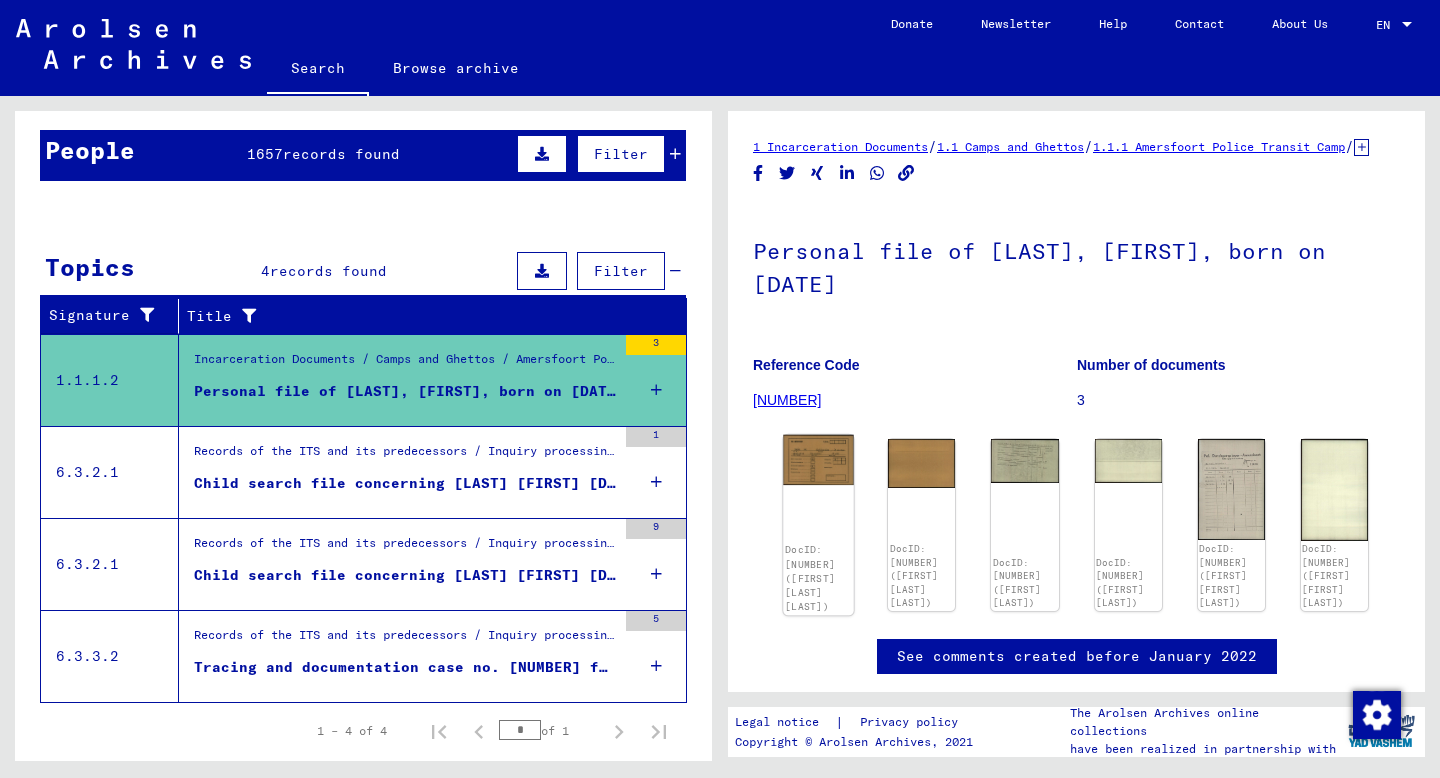 click 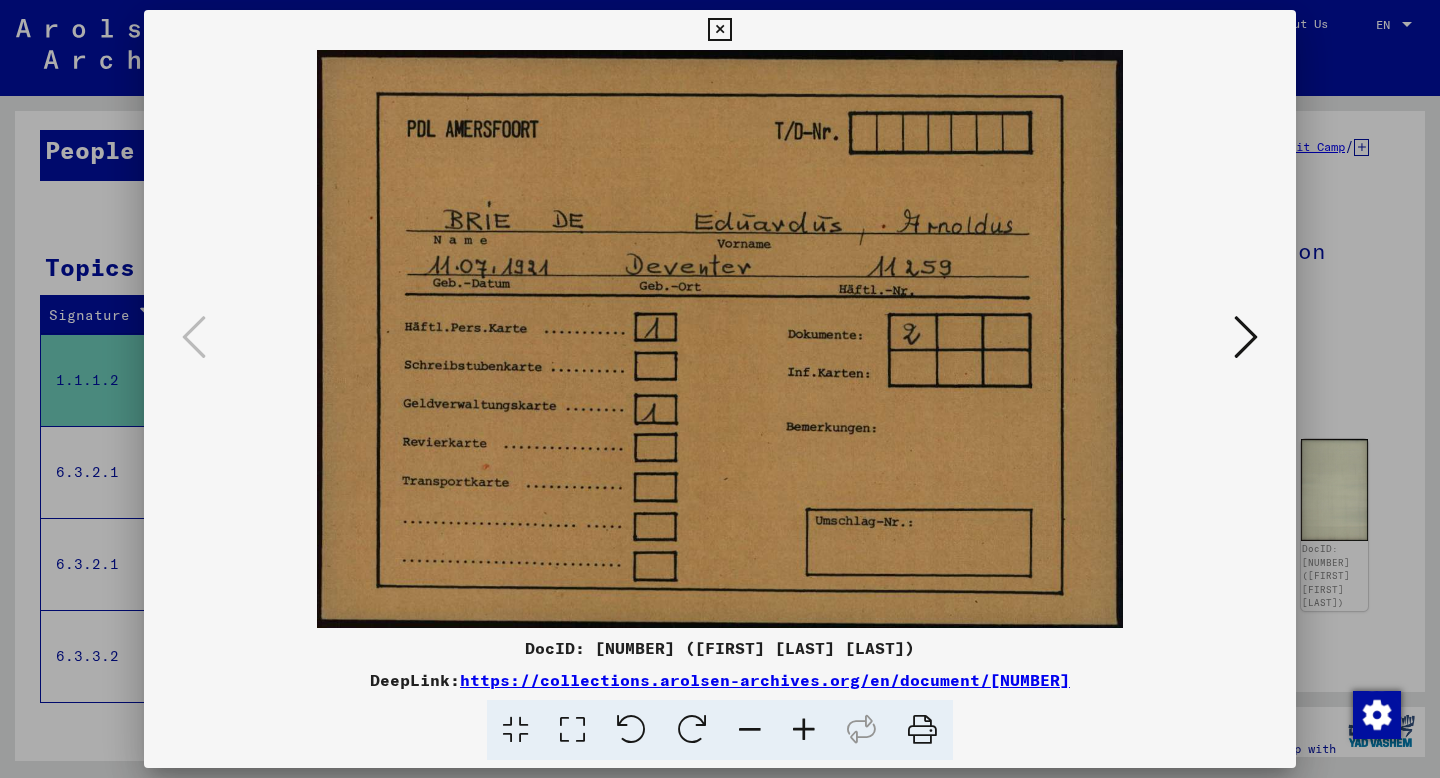 click at bounding box center (1246, 337) 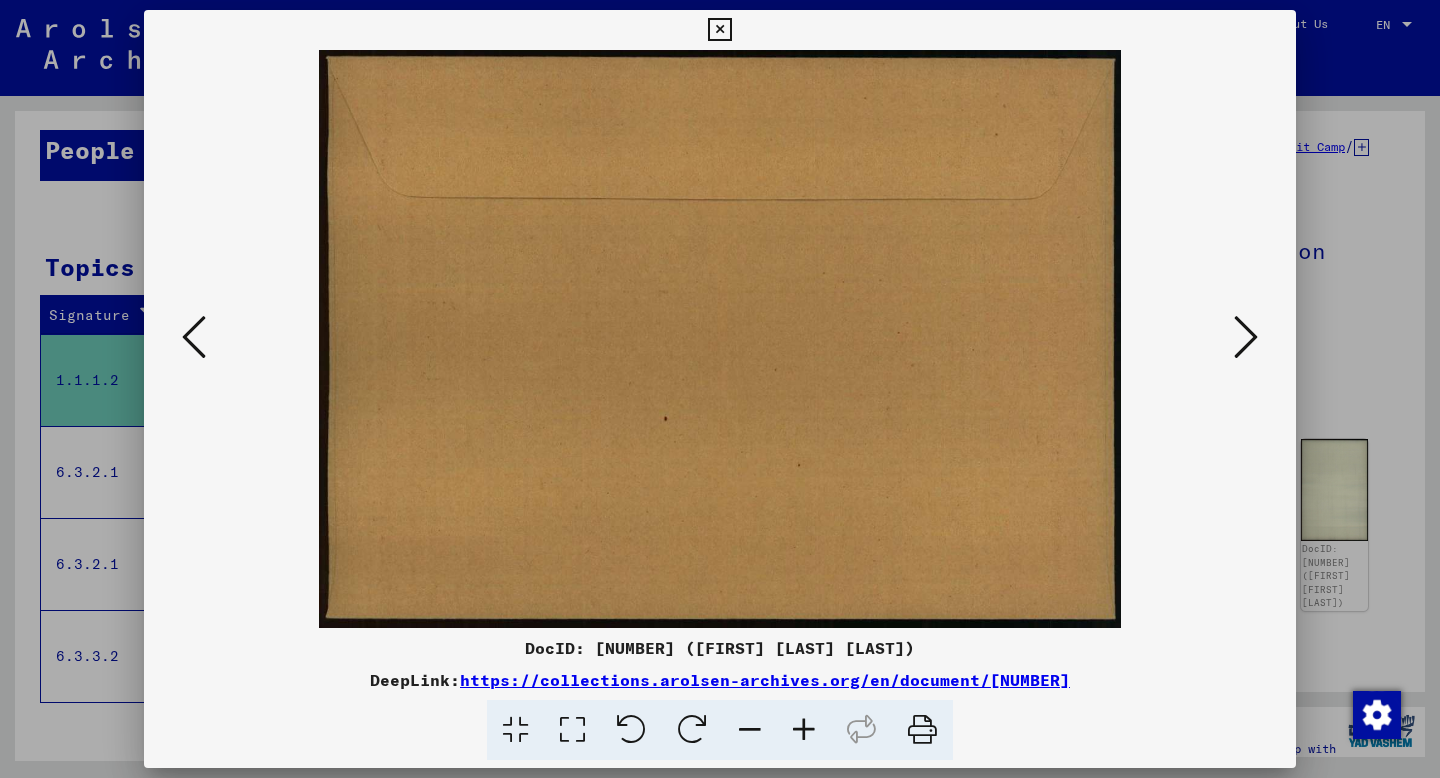 click at bounding box center (1246, 337) 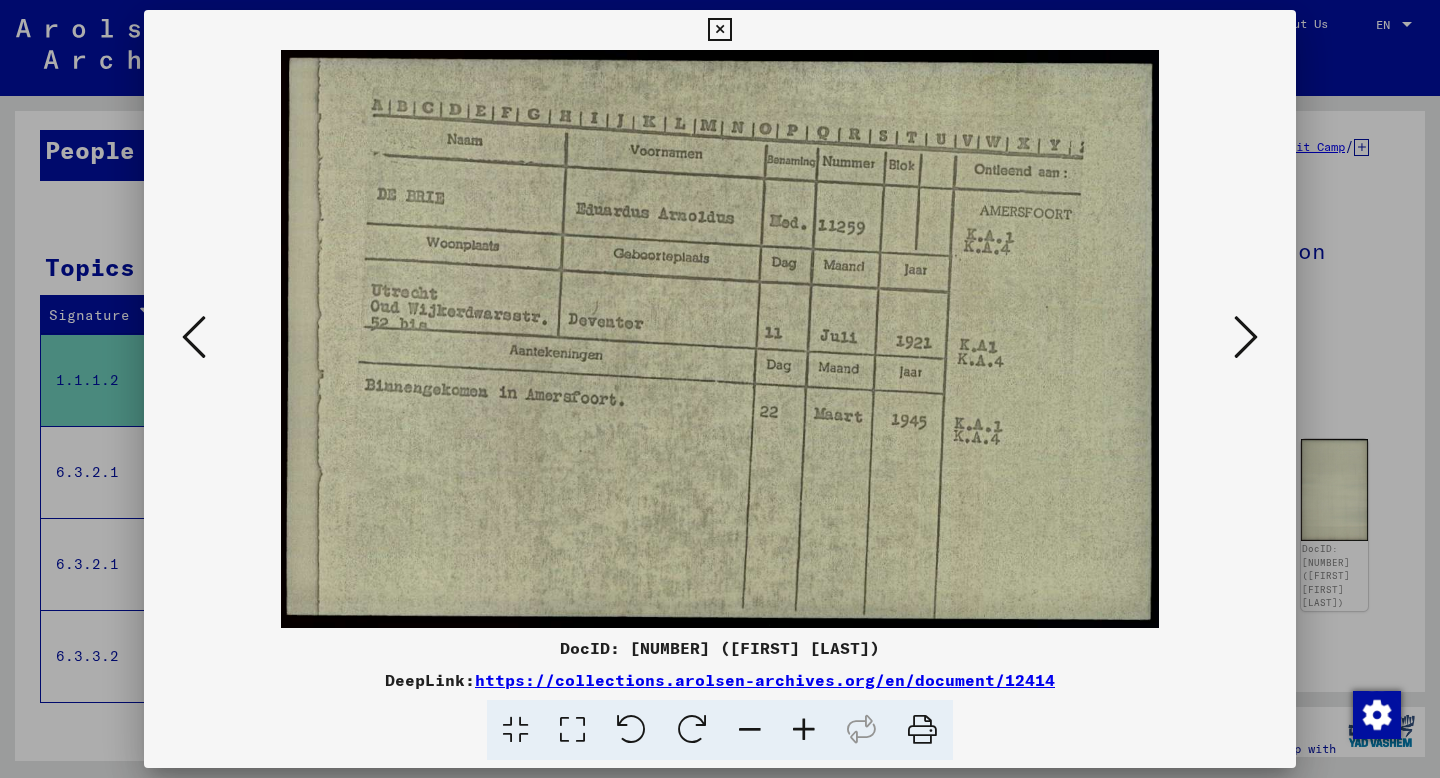 click at bounding box center [1246, 337] 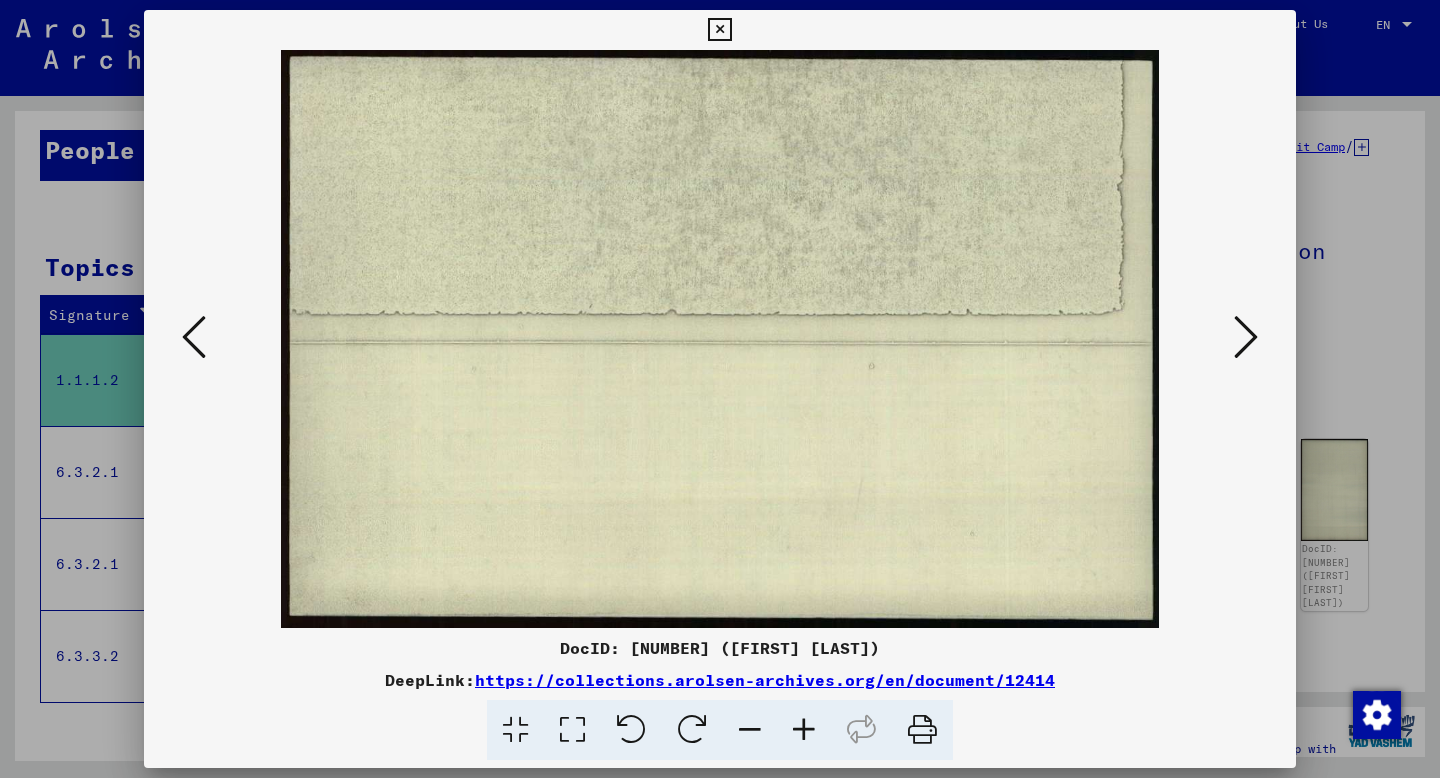 click at bounding box center (1246, 337) 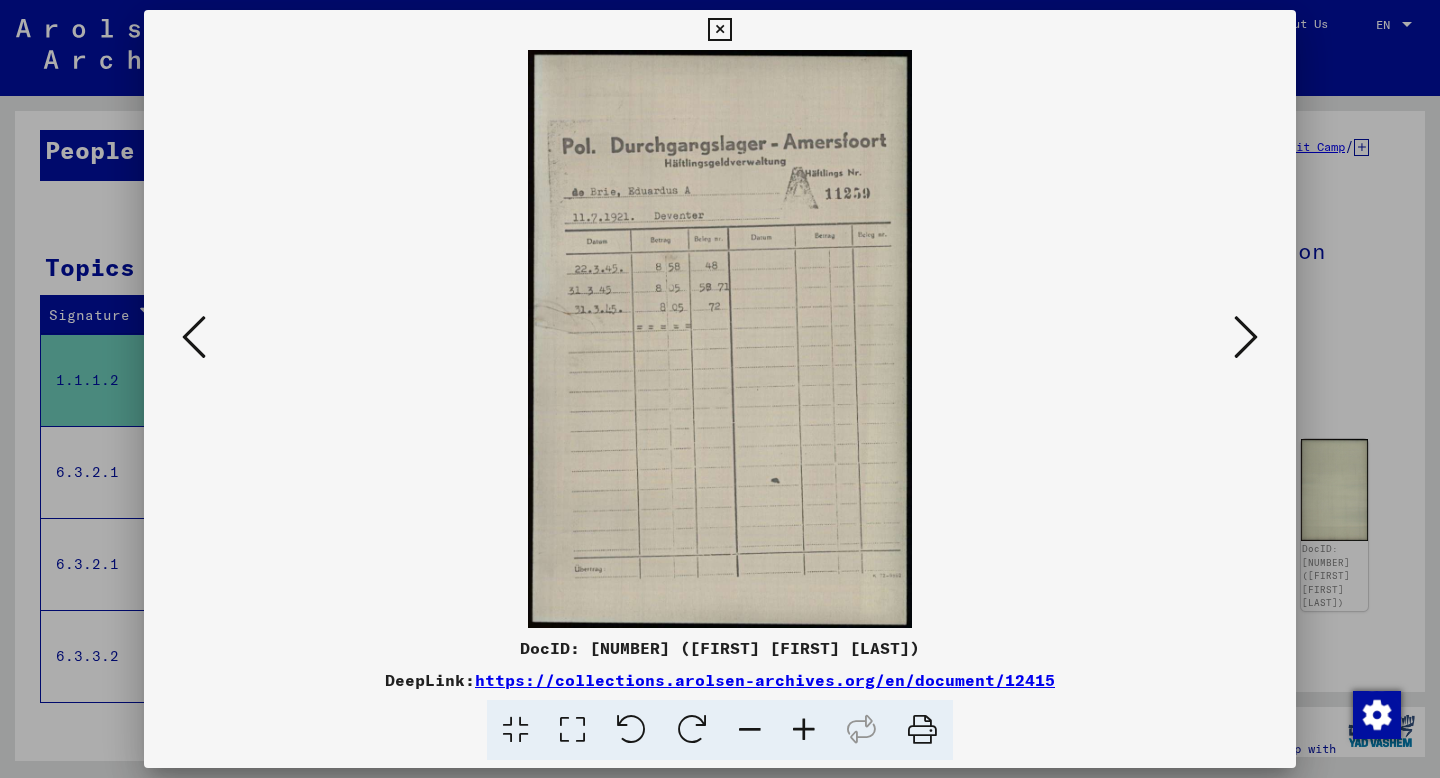 click at bounding box center (1246, 337) 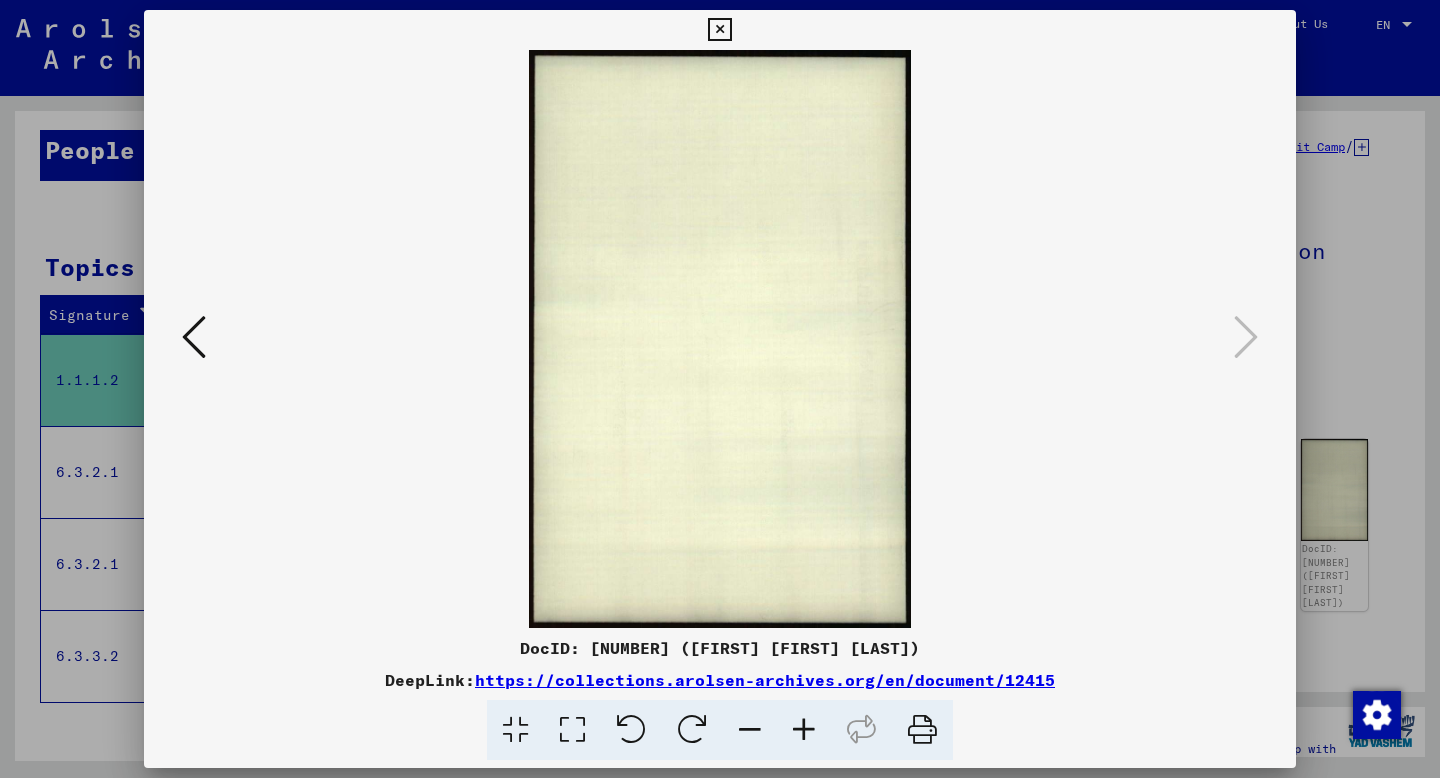 click at bounding box center [720, 389] 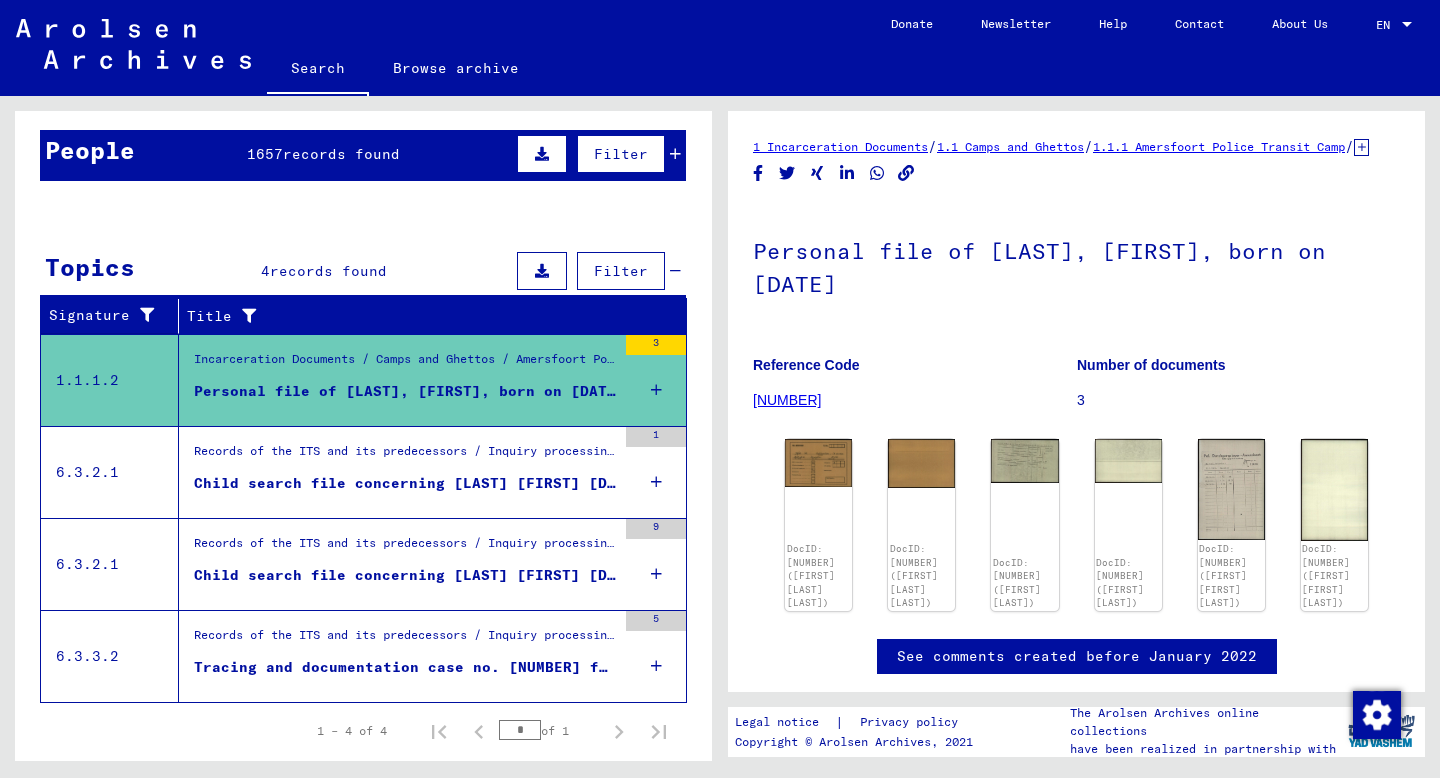 click on "Child search file concerning [LAST] [FIRST] [DATE]" at bounding box center [405, 488] 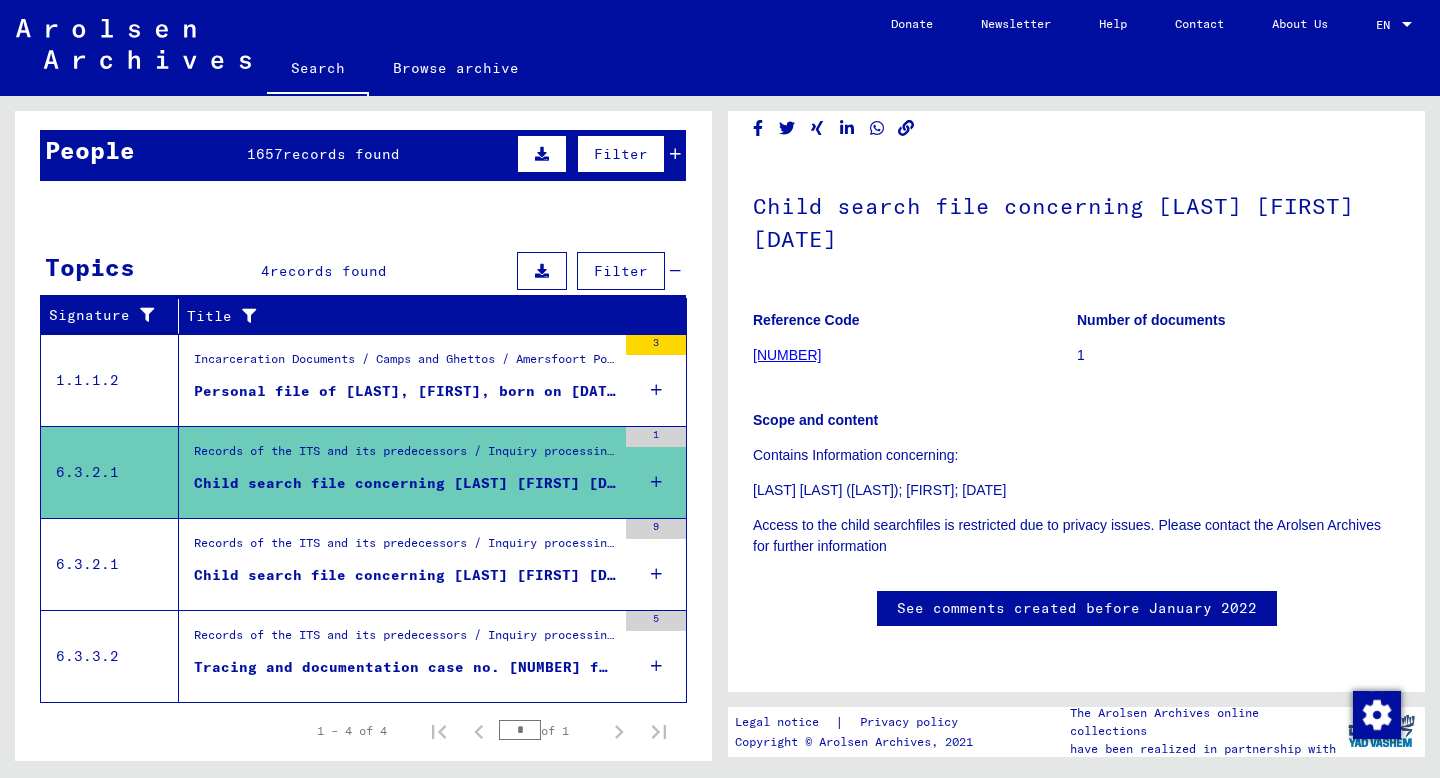 scroll, scrollTop: 171, scrollLeft: 0, axis: vertical 